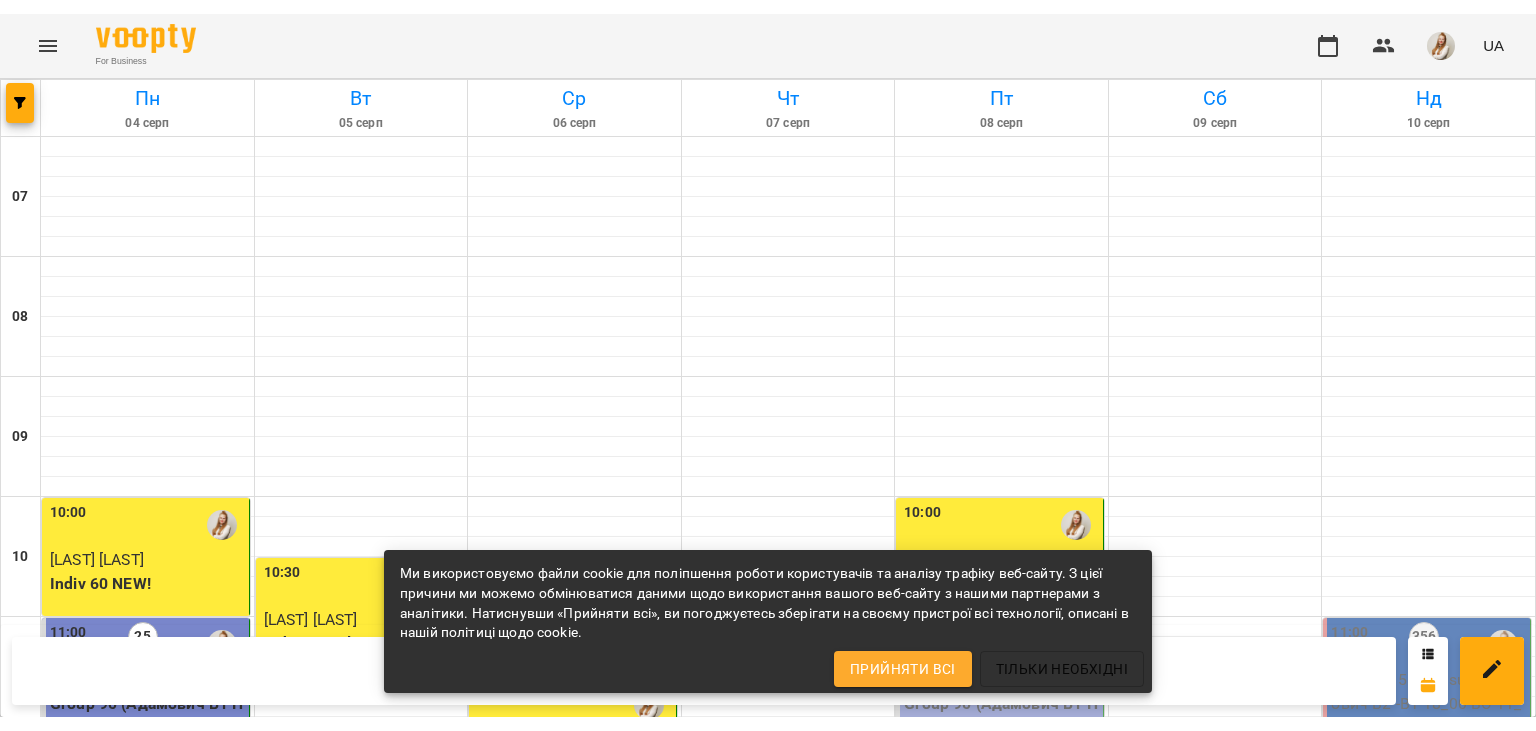 scroll, scrollTop: 0, scrollLeft: 0, axis: both 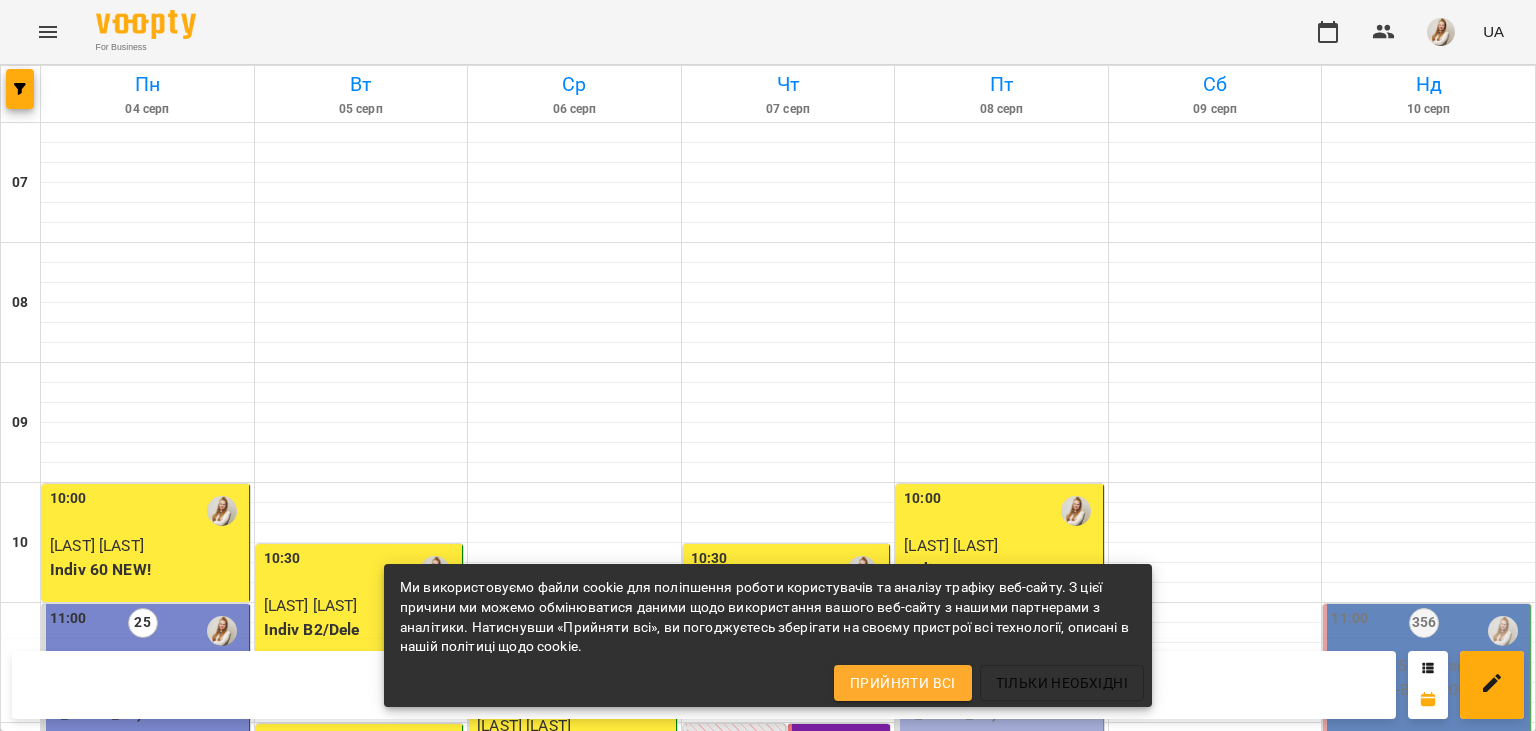 click on "Group 90 (Адамович В1 ПН_ПТ 11_00)" at bounding box center (1001, 701) 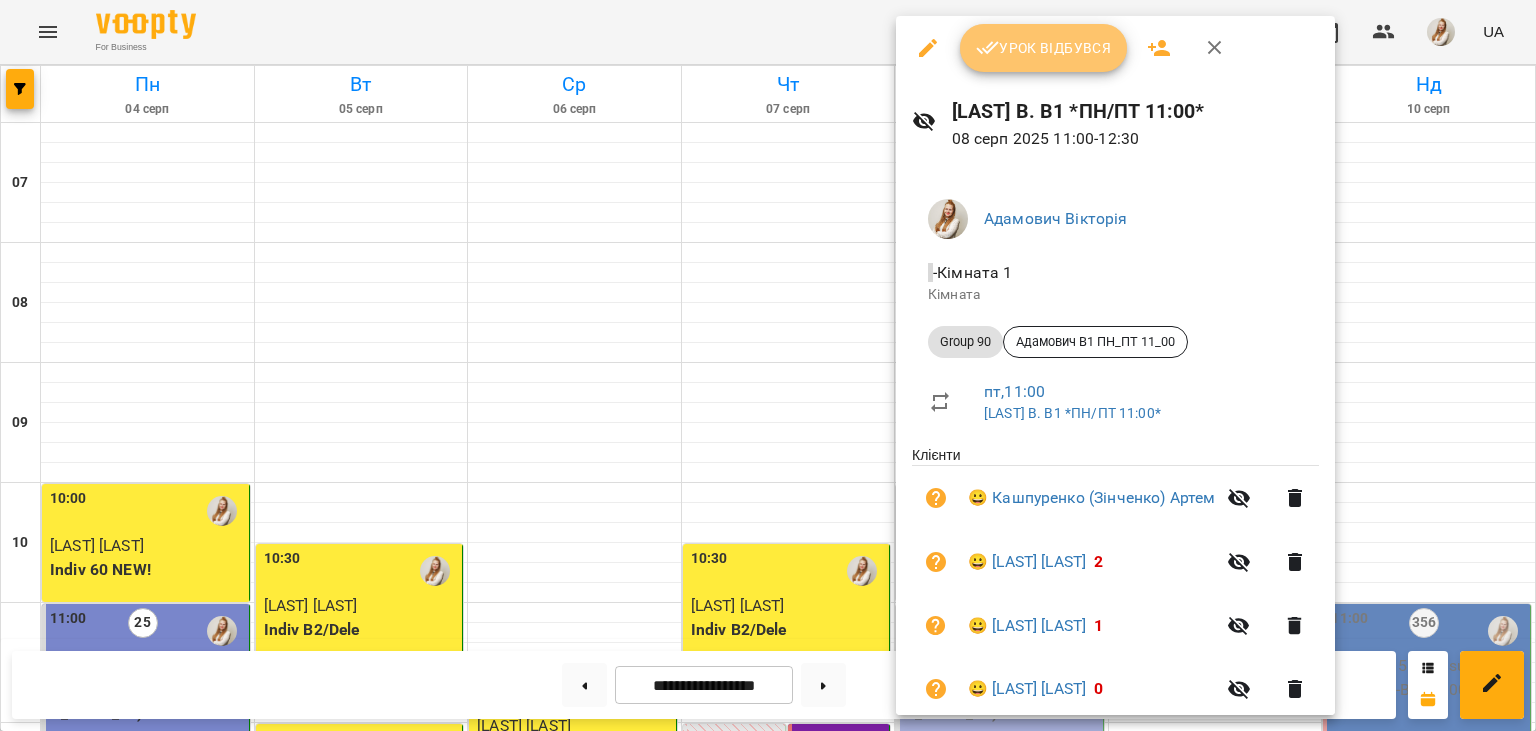 click on "Урок відбувся" at bounding box center (1044, 48) 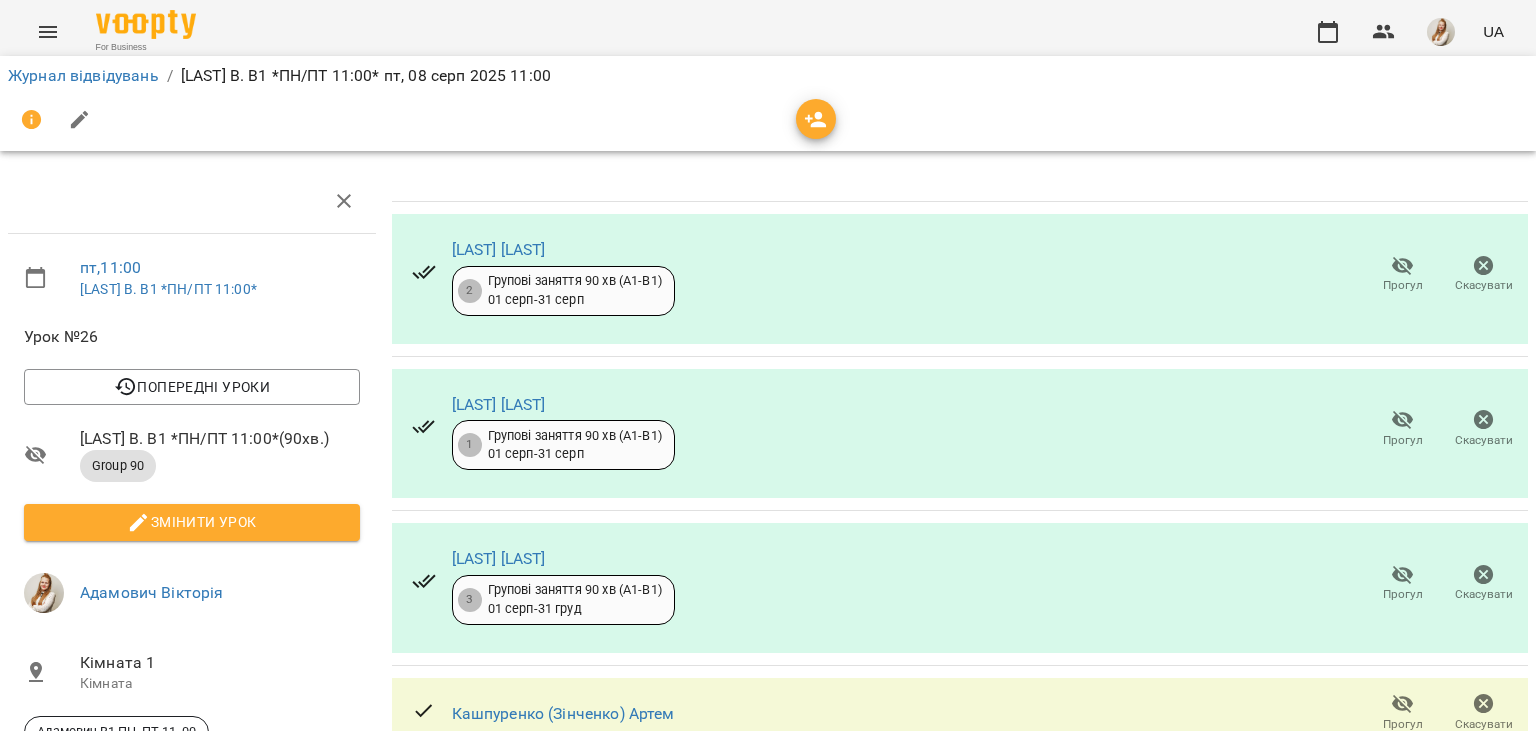 scroll, scrollTop: 102, scrollLeft: 0, axis: vertical 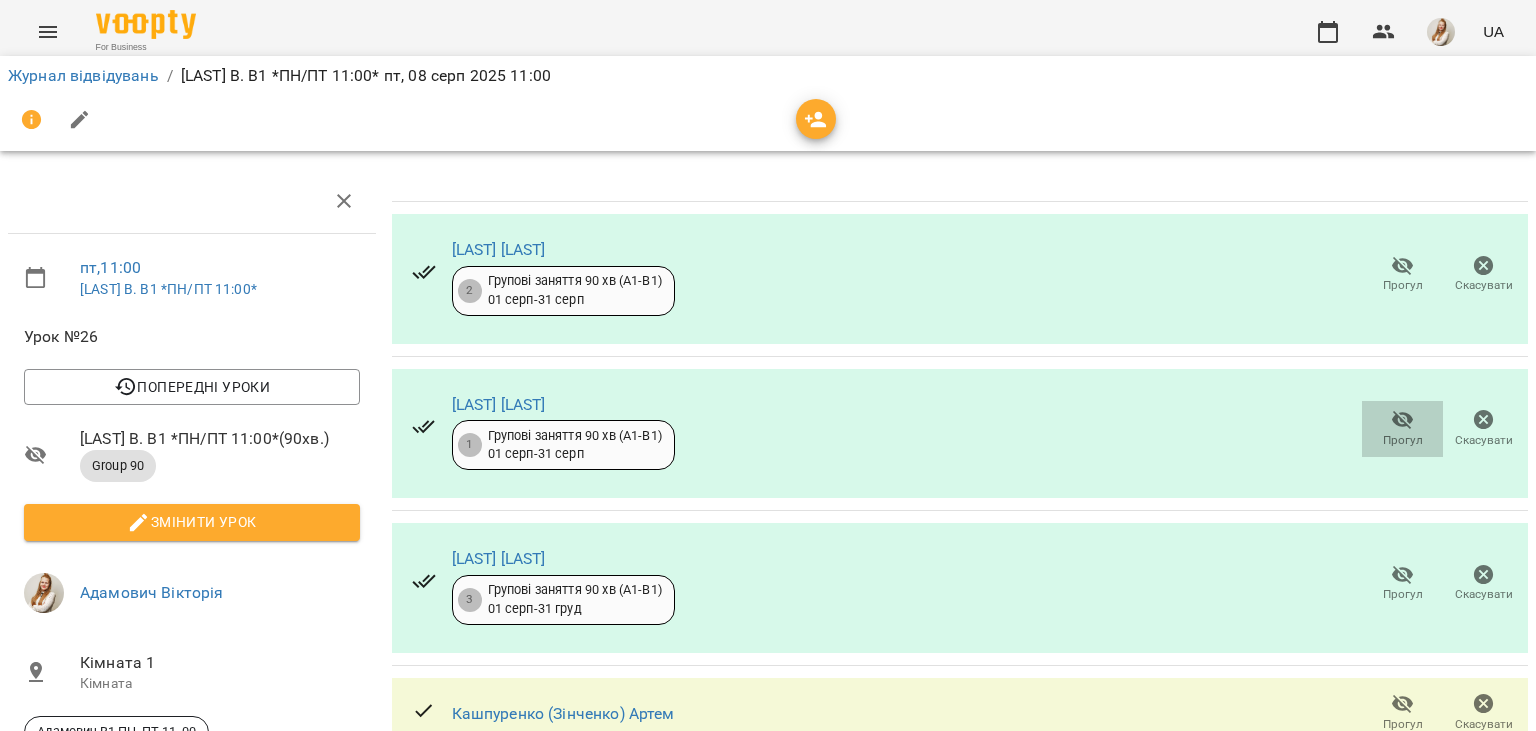 click 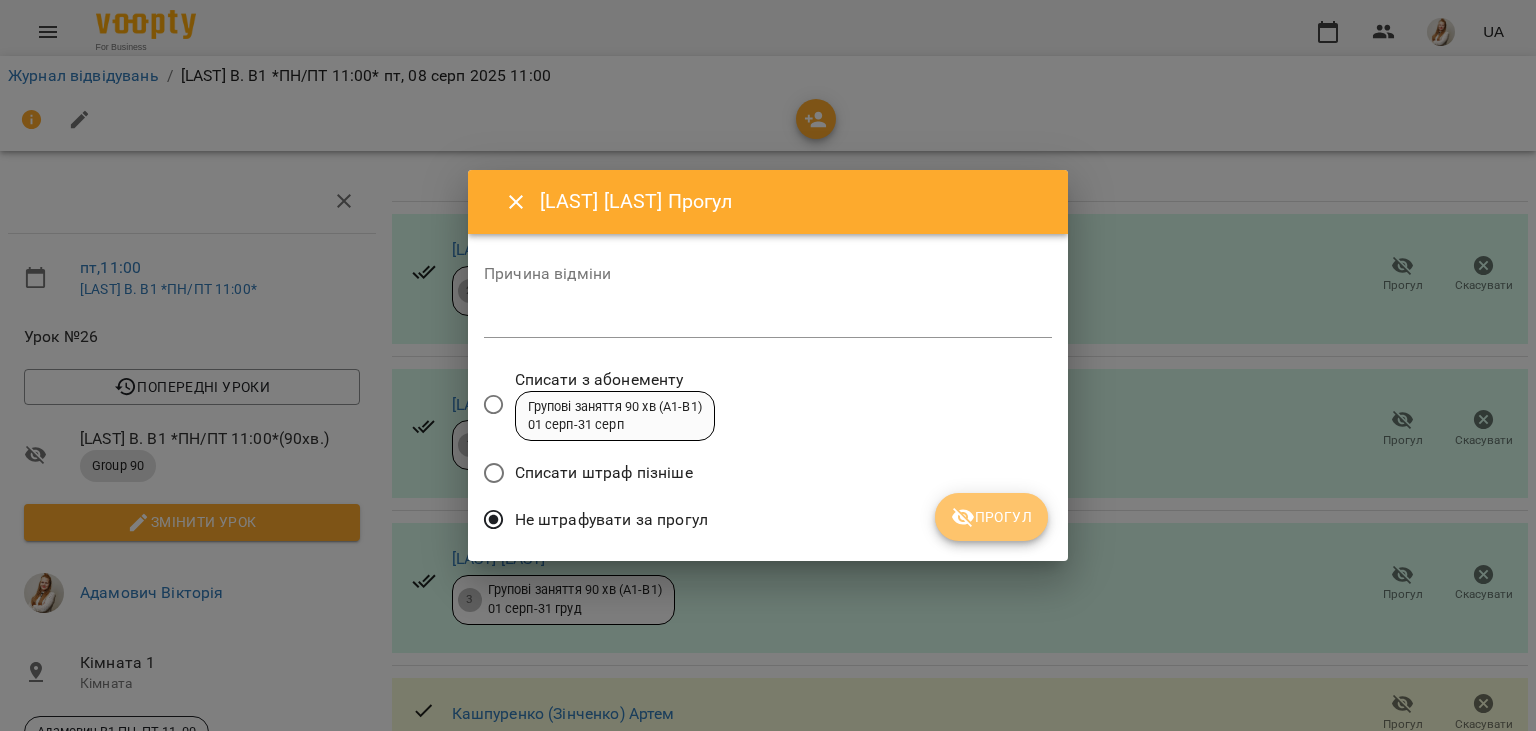 click 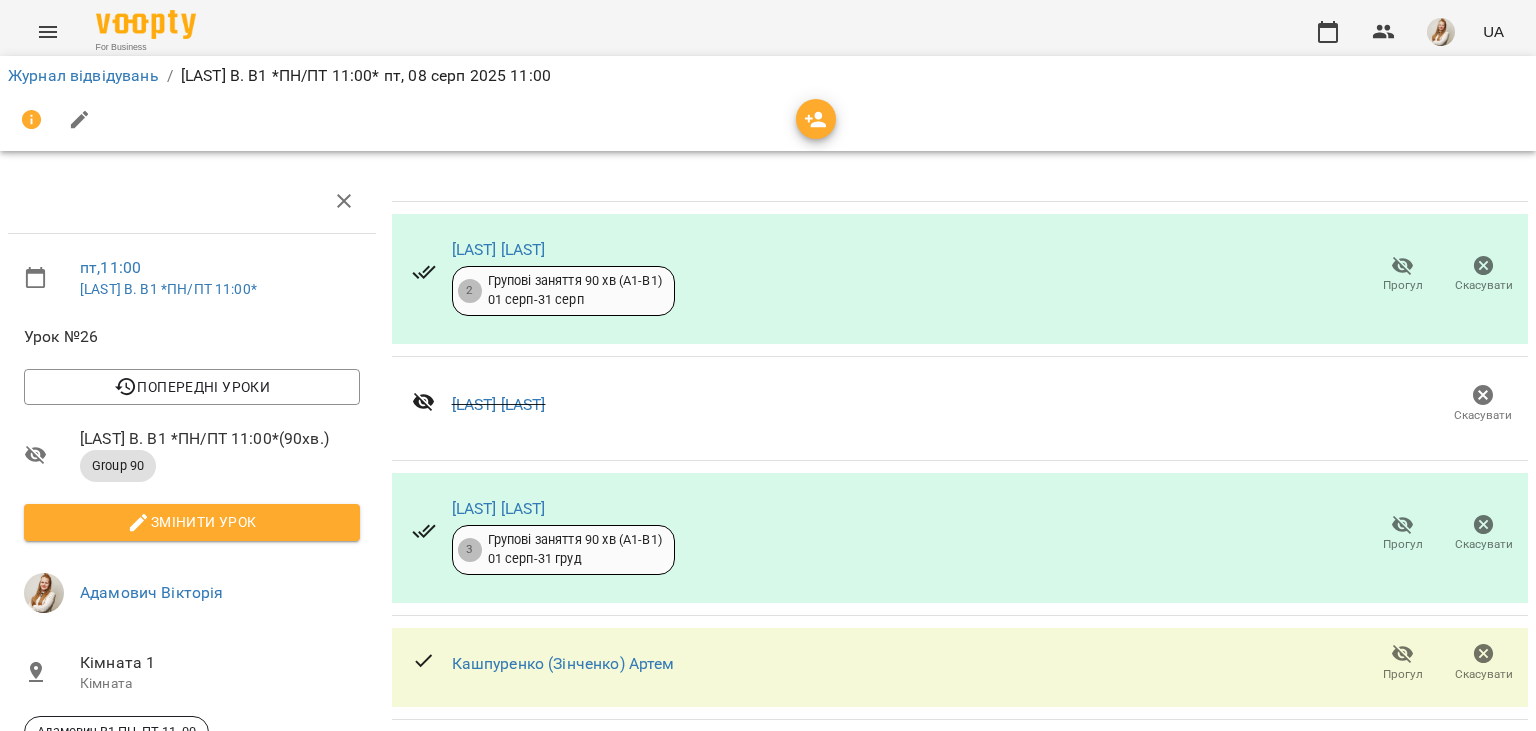 scroll, scrollTop: 335, scrollLeft: 0, axis: vertical 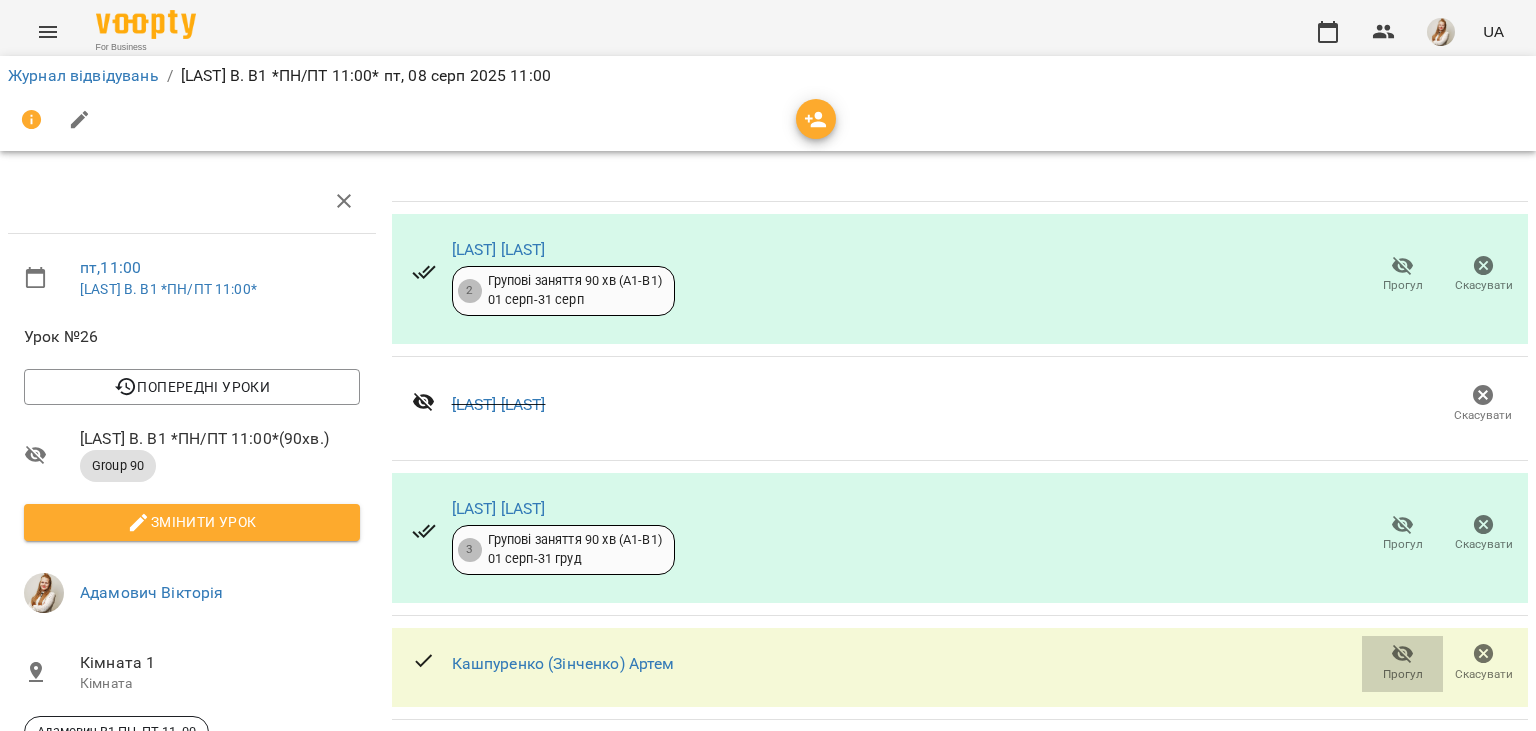 click 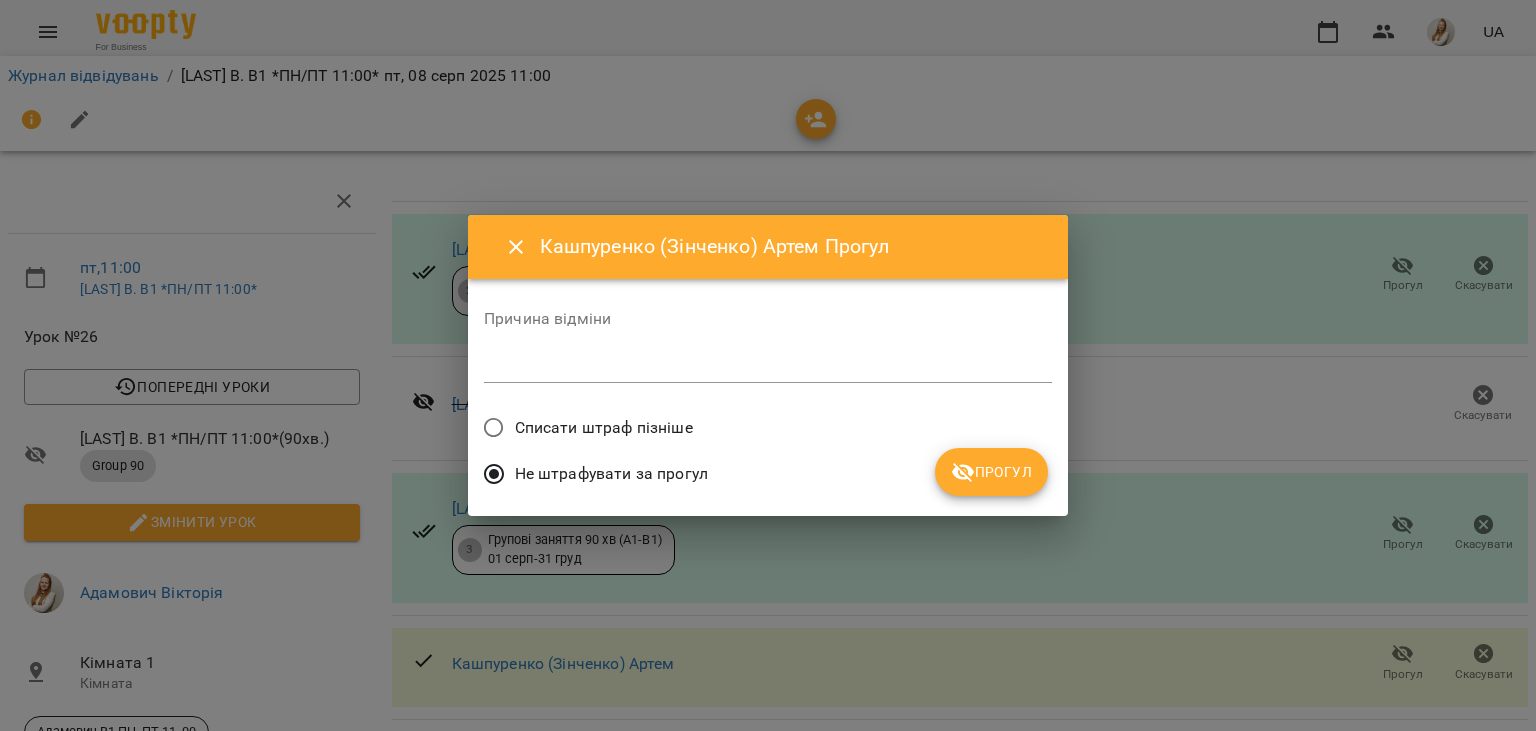 click on "Не штрафувати за прогул" at bounding box center [611, 474] 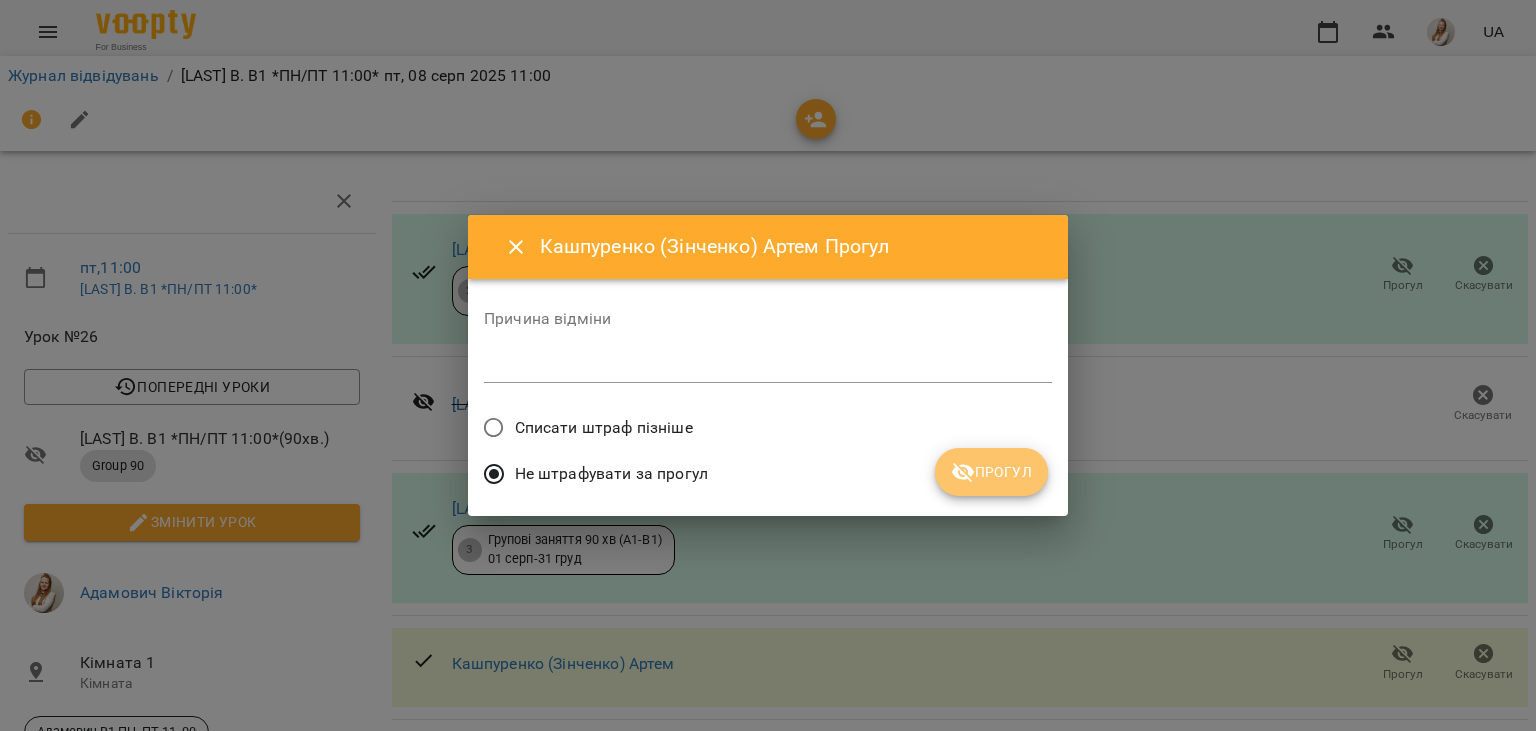 click on "Прогул" at bounding box center (991, 472) 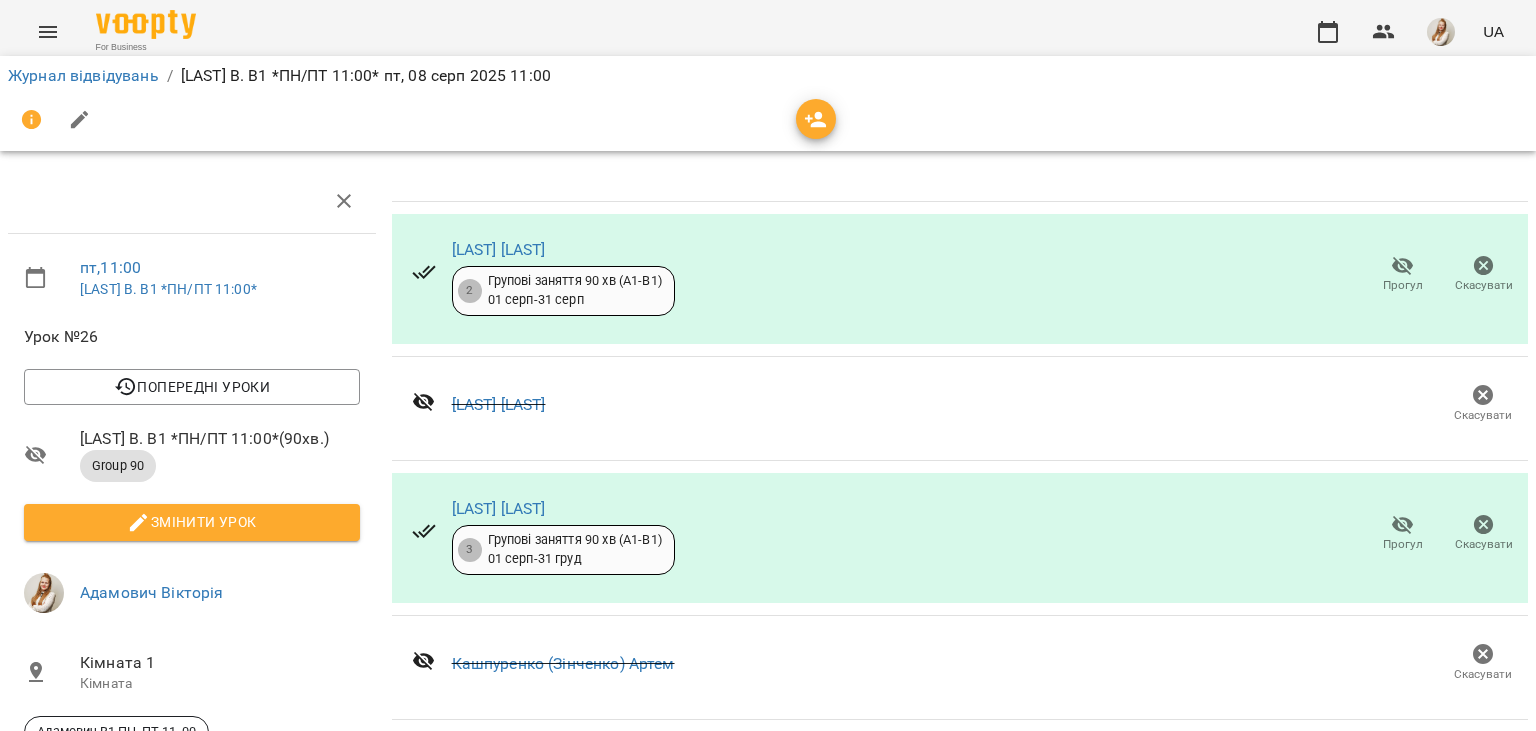 scroll, scrollTop: 475, scrollLeft: 0, axis: vertical 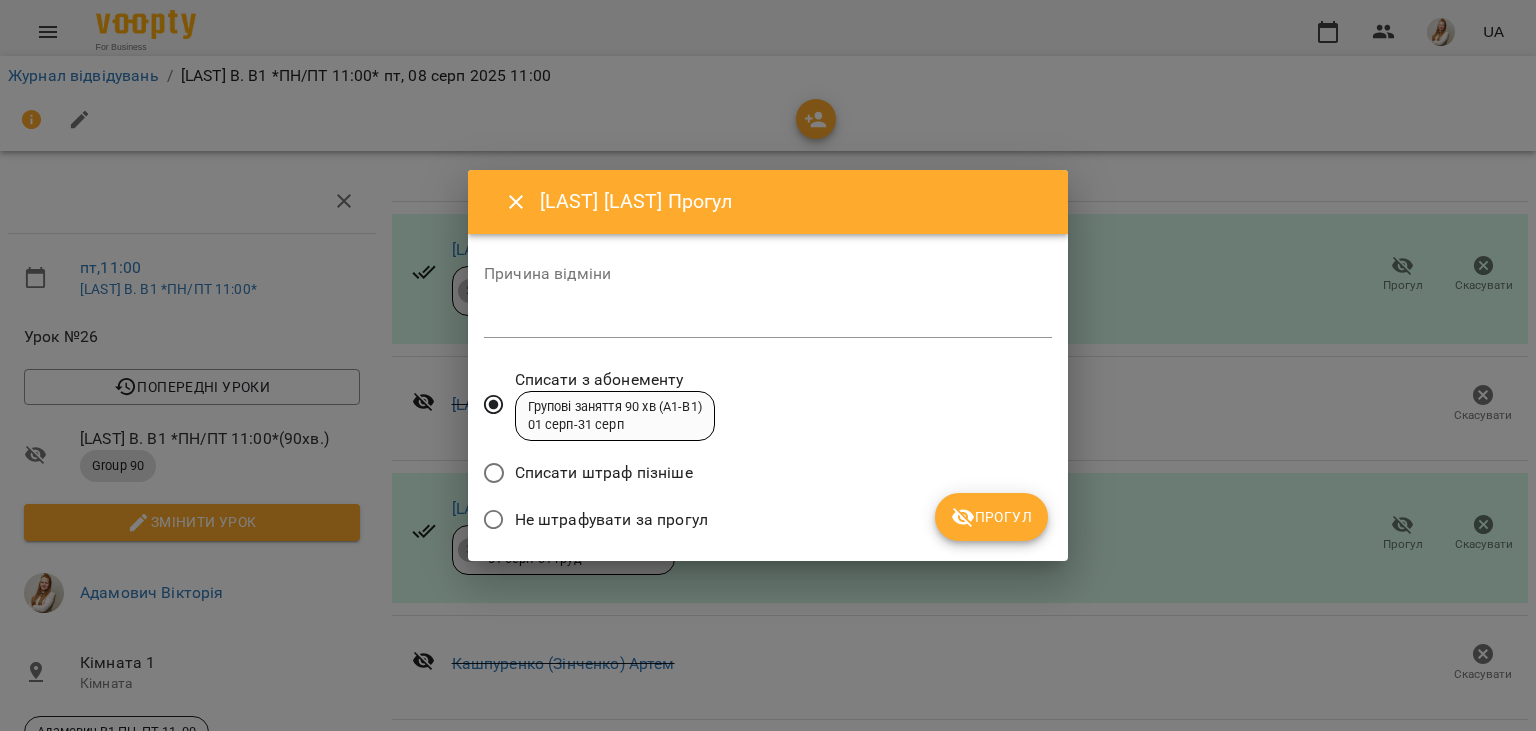click on "Не штрафувати за прогул" at bounding box center [611, 520] 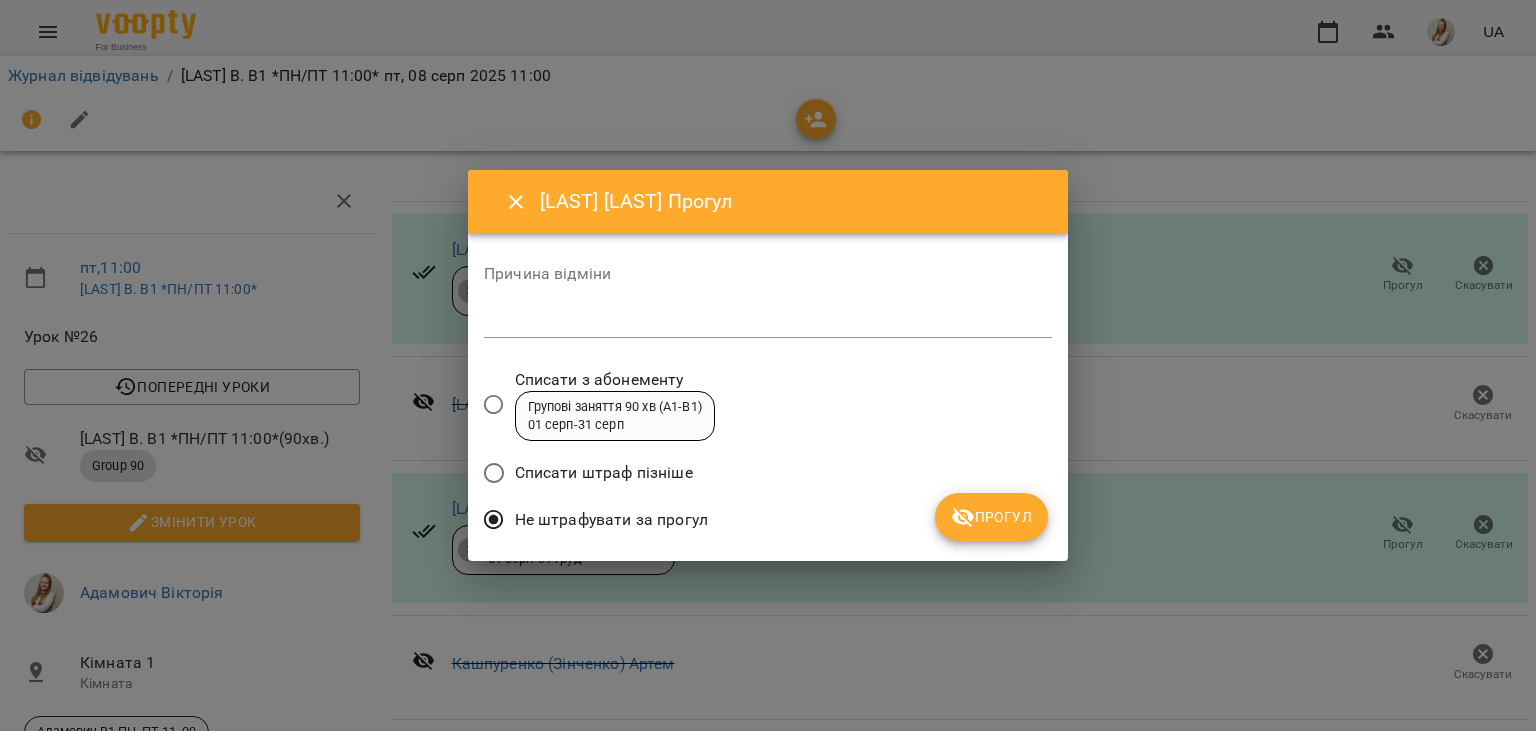 click on "Прогул" at bounding box center (991, 517) 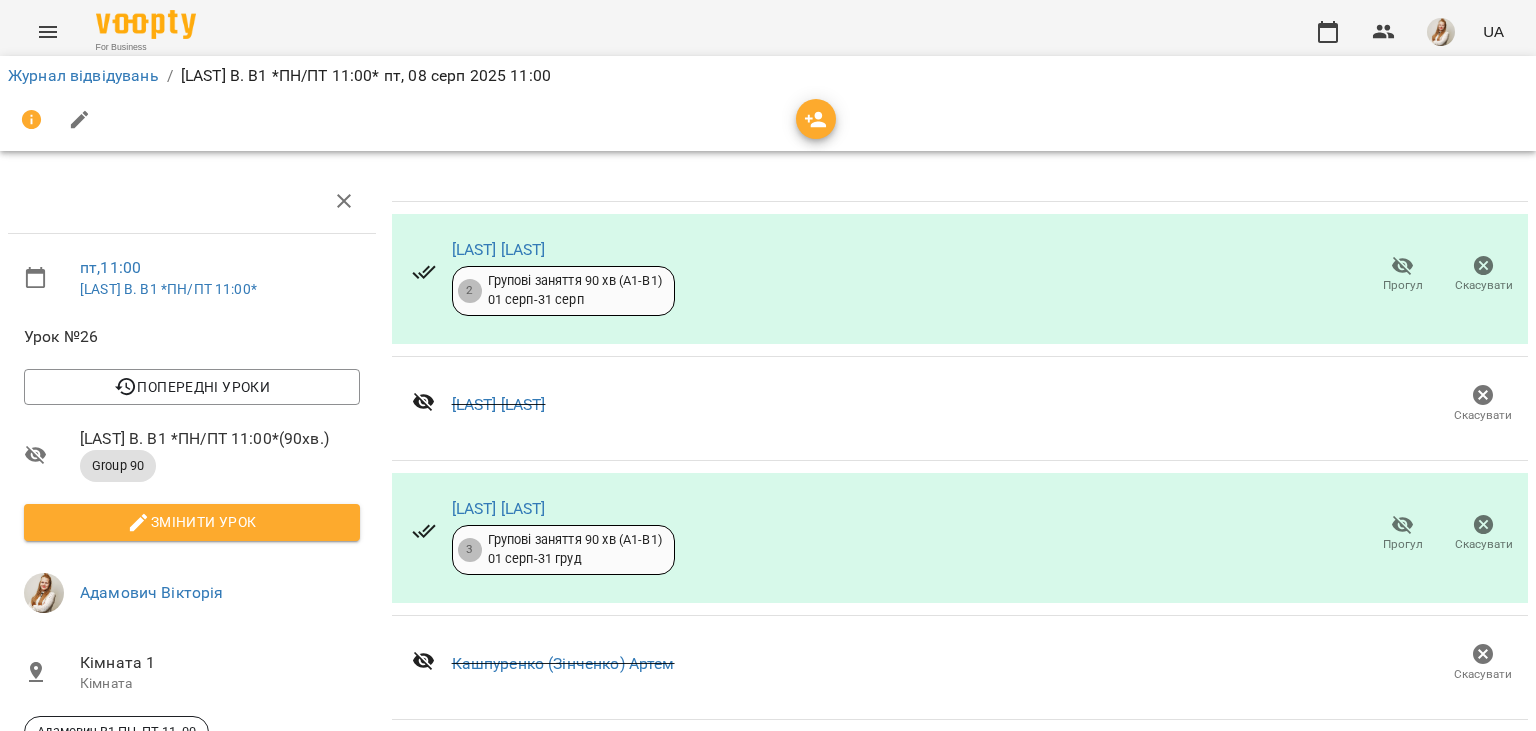 scroll, scrollTop: 424, scrollLeft: 0, axis: vertical 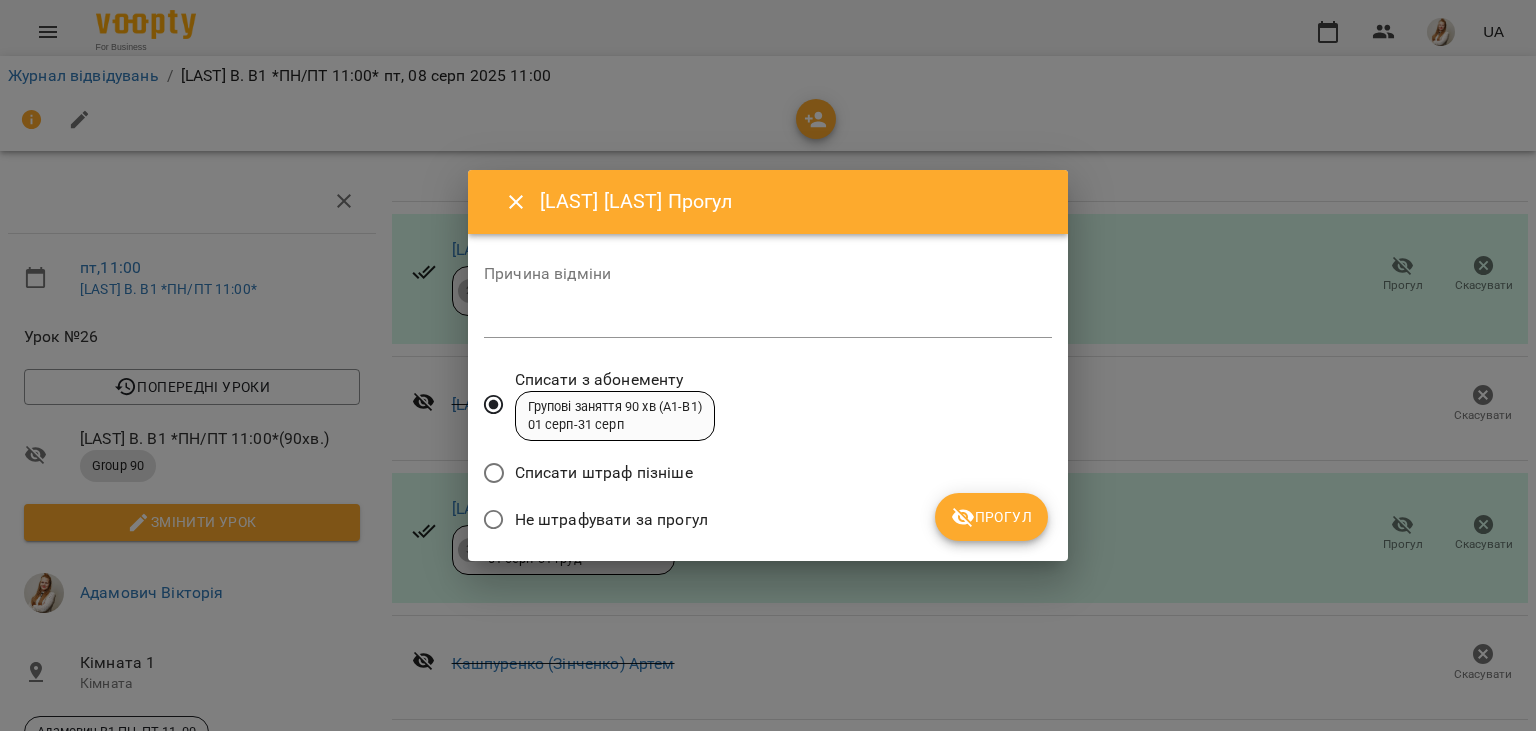 click on "Не штрафувати за прогул" at bounding box center (611, 520) 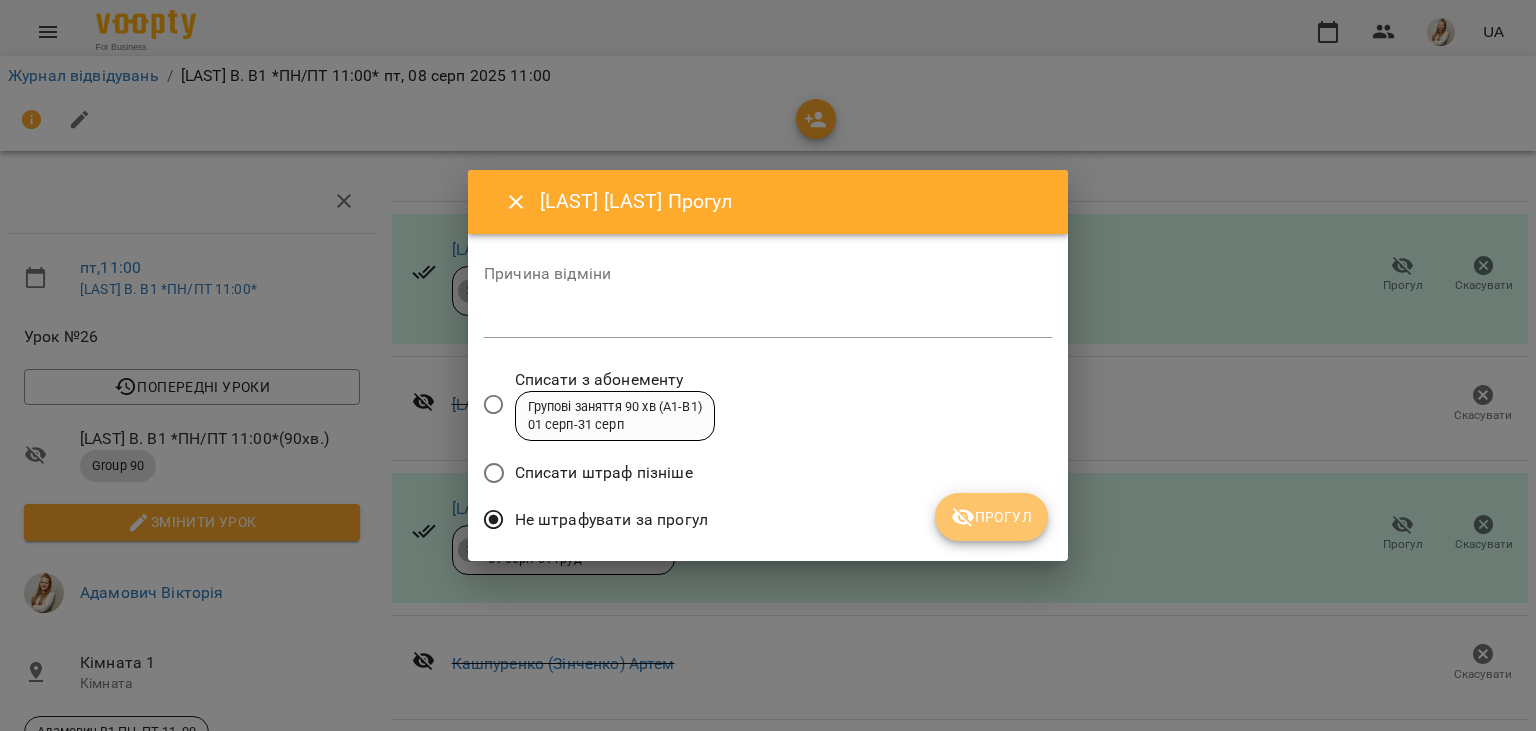 click on "Прогул" at bounding box center [991, 517] 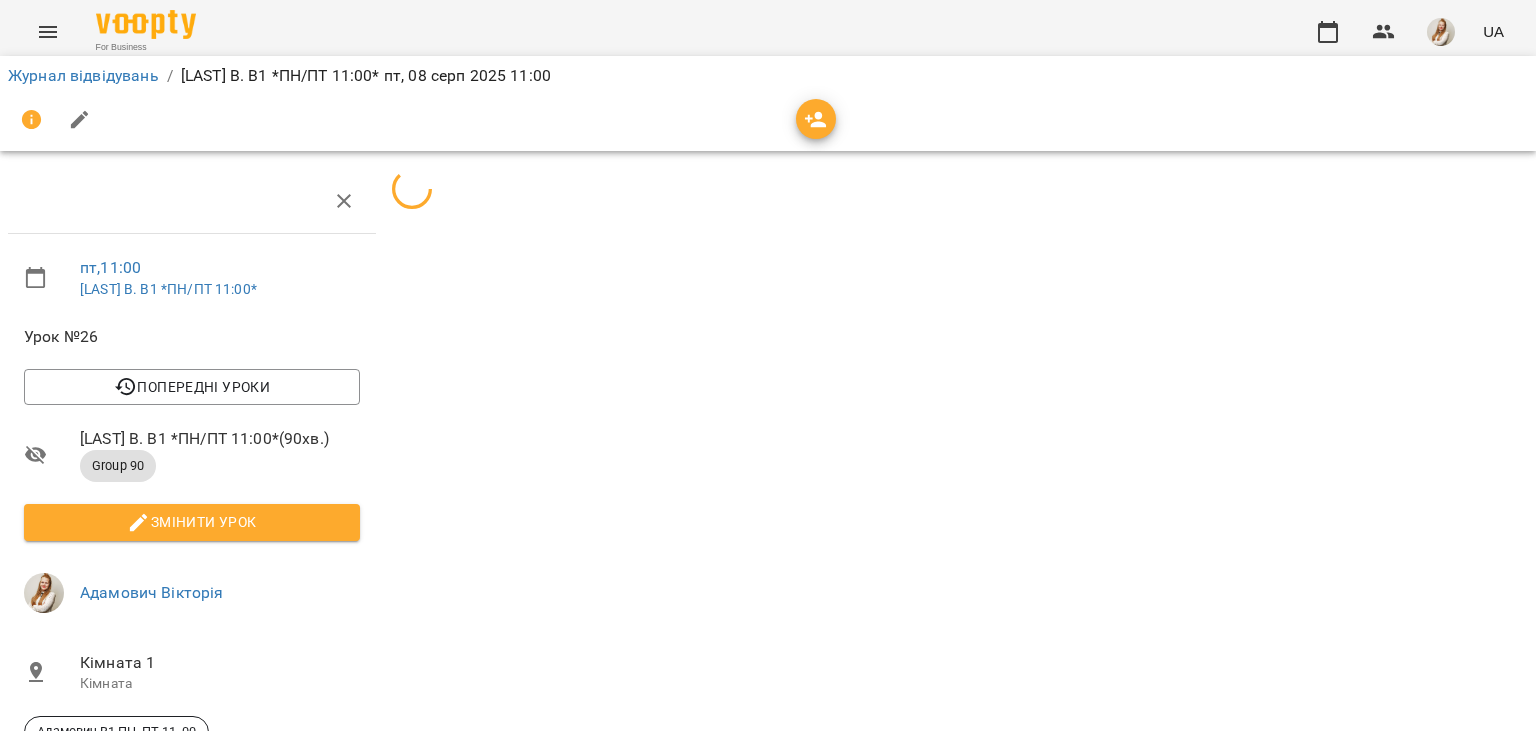 scroll, scrollTop: 175, scrollLeft: 0, axis: vertical 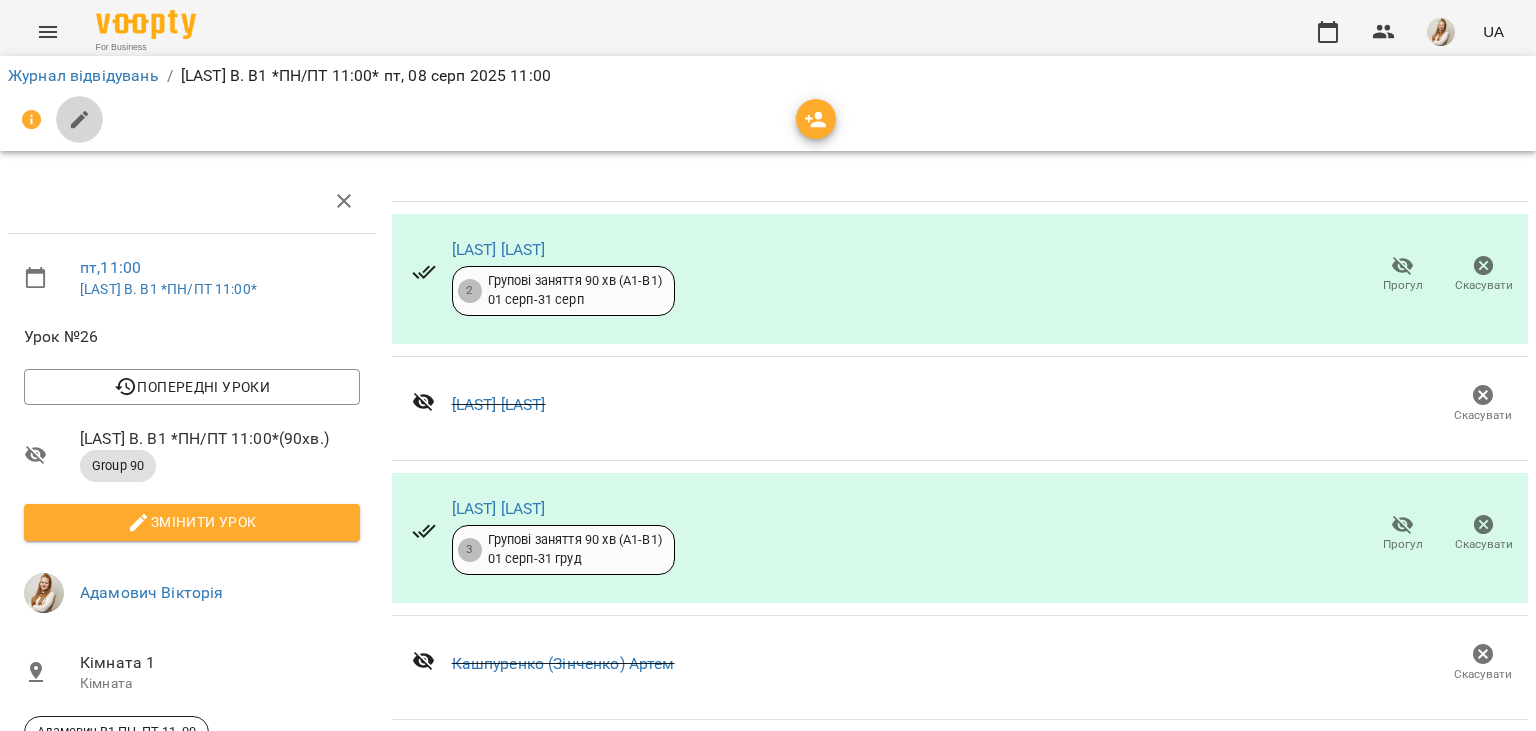 click 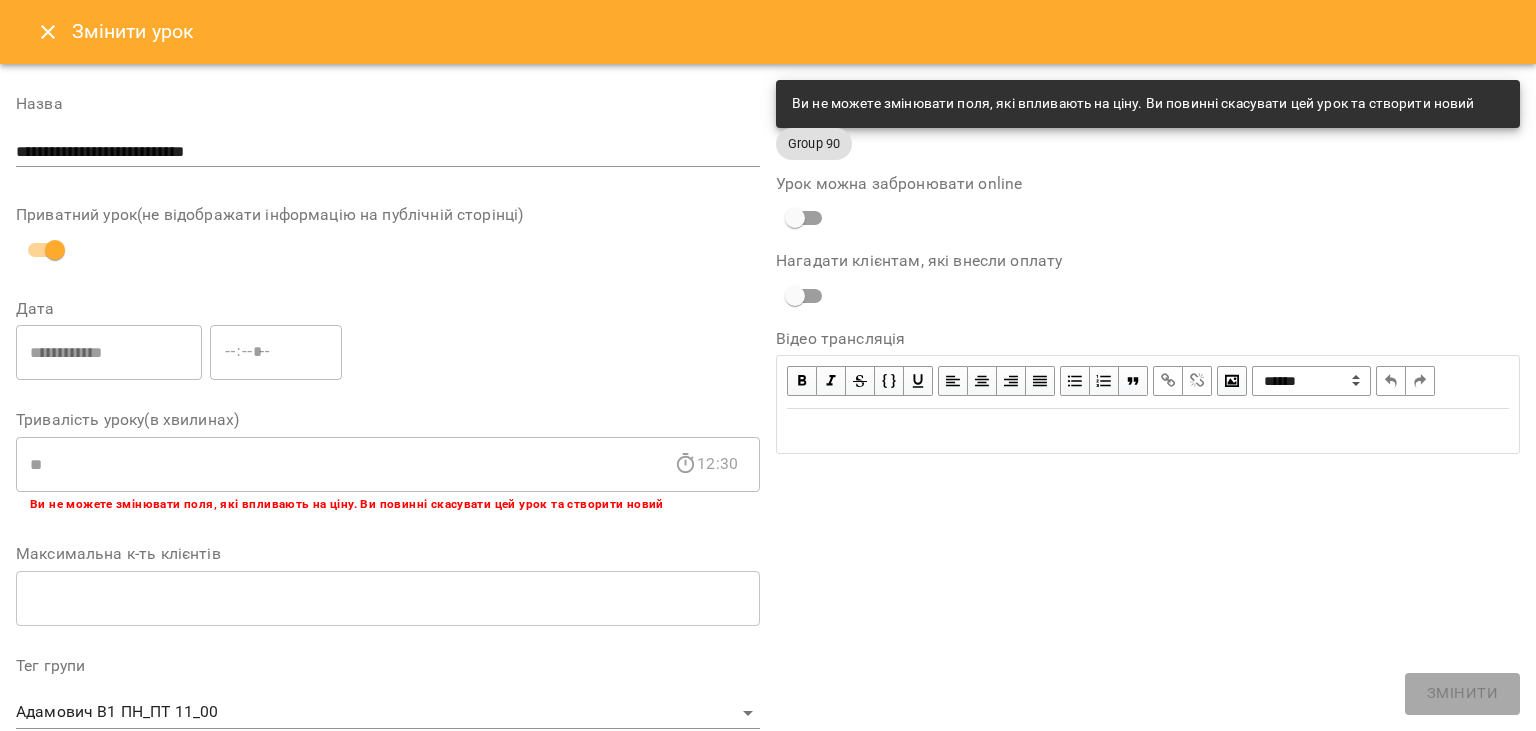 click on "**********" at bounding box center (1148, 677) 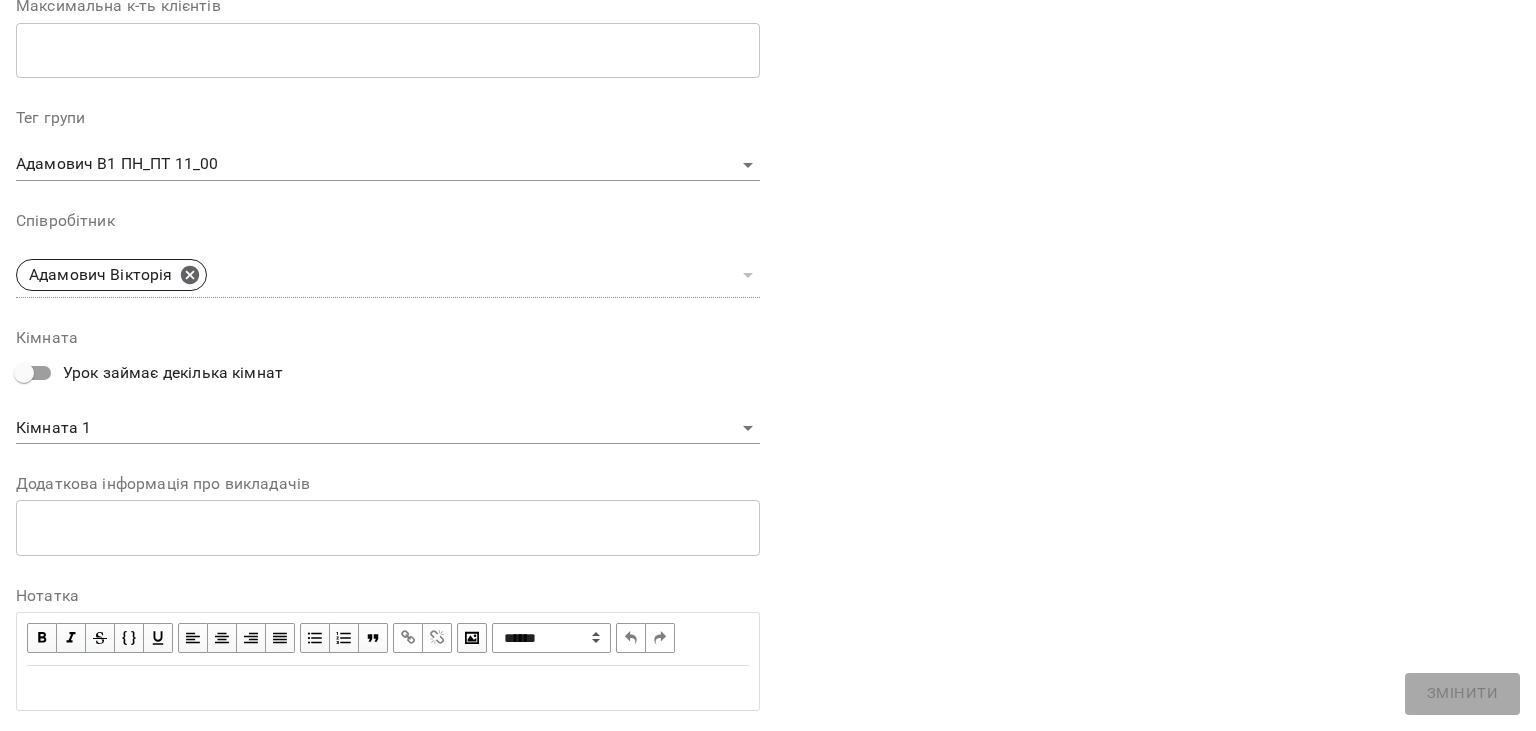 scroll, scrollTop: 598, scrollLeft: 0, axis: vertical 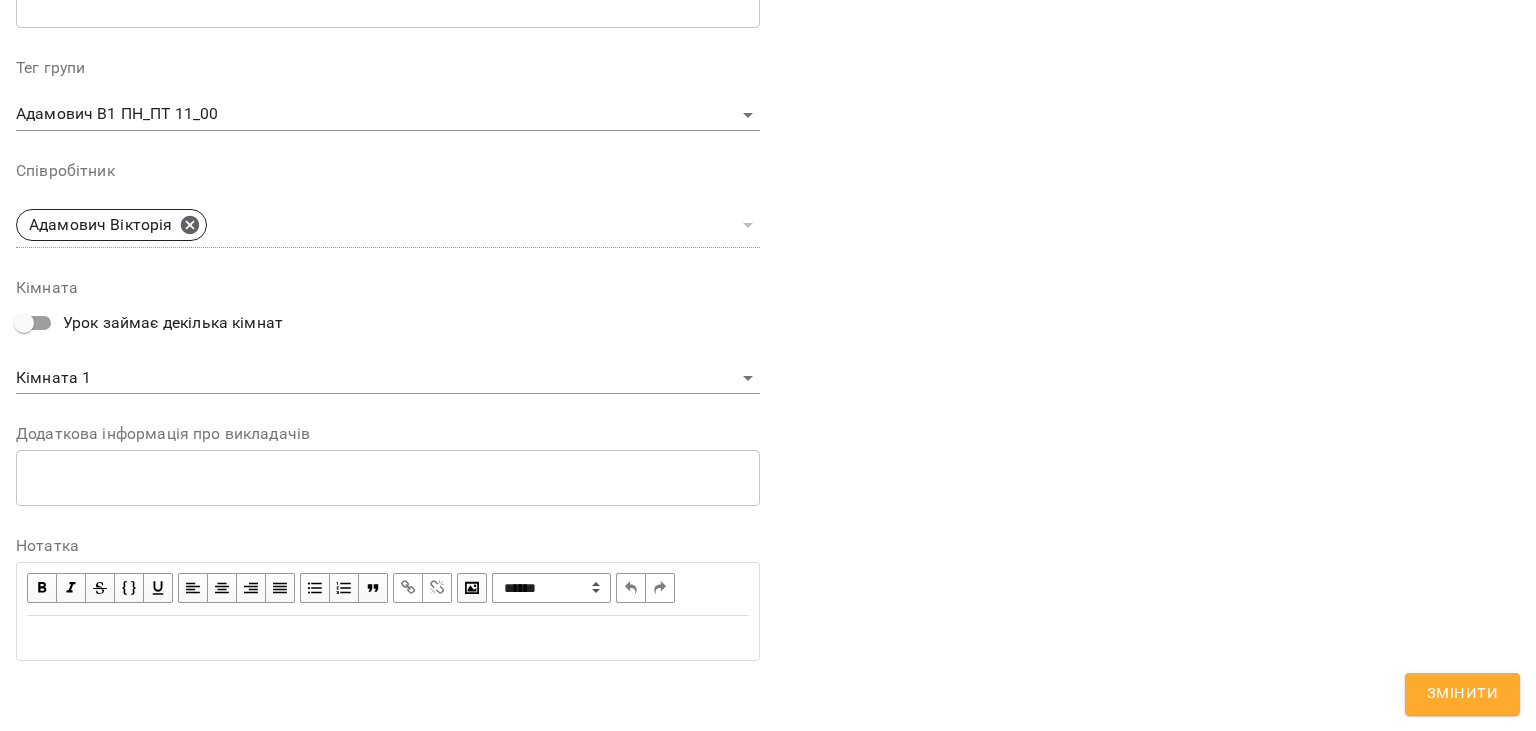 click at bounding box center [388, 638] 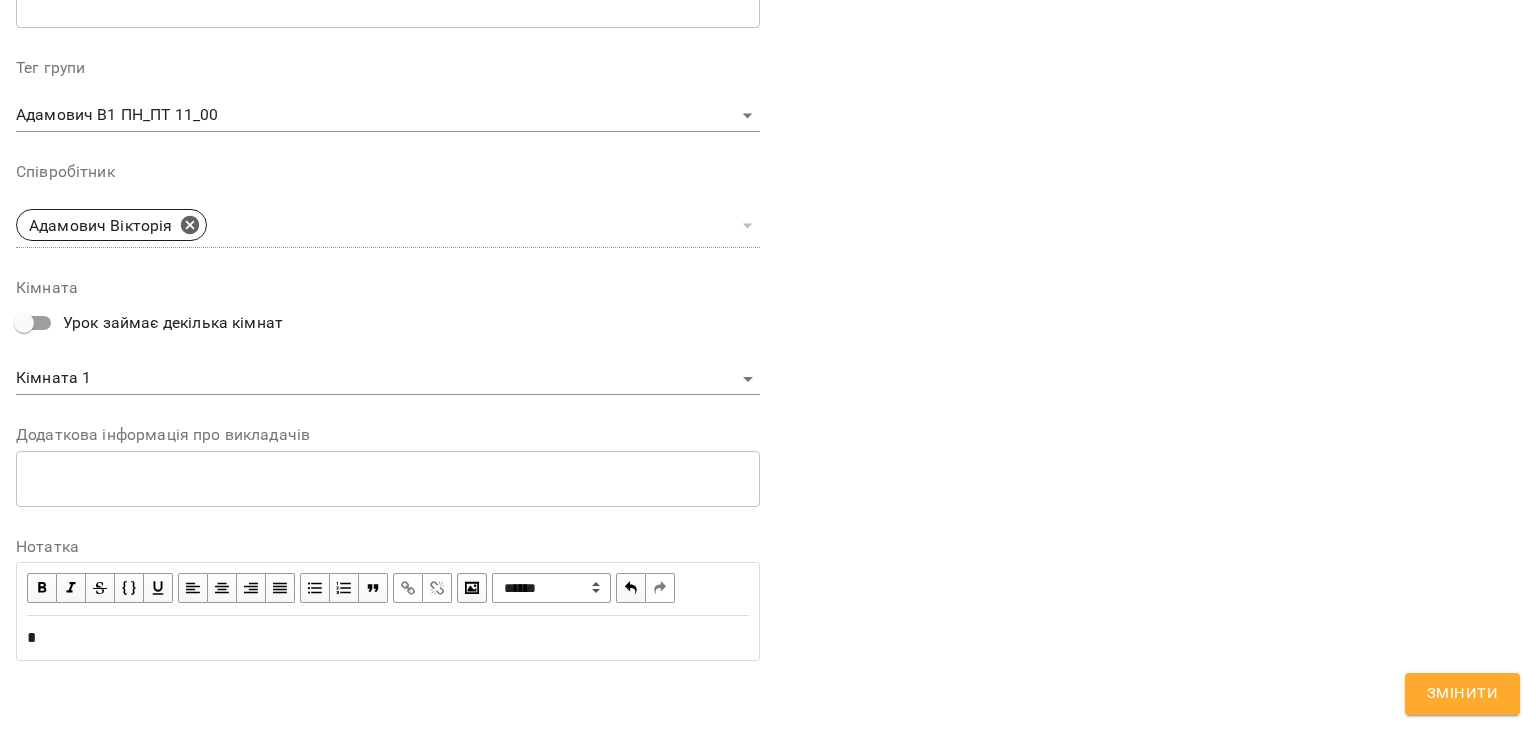 type 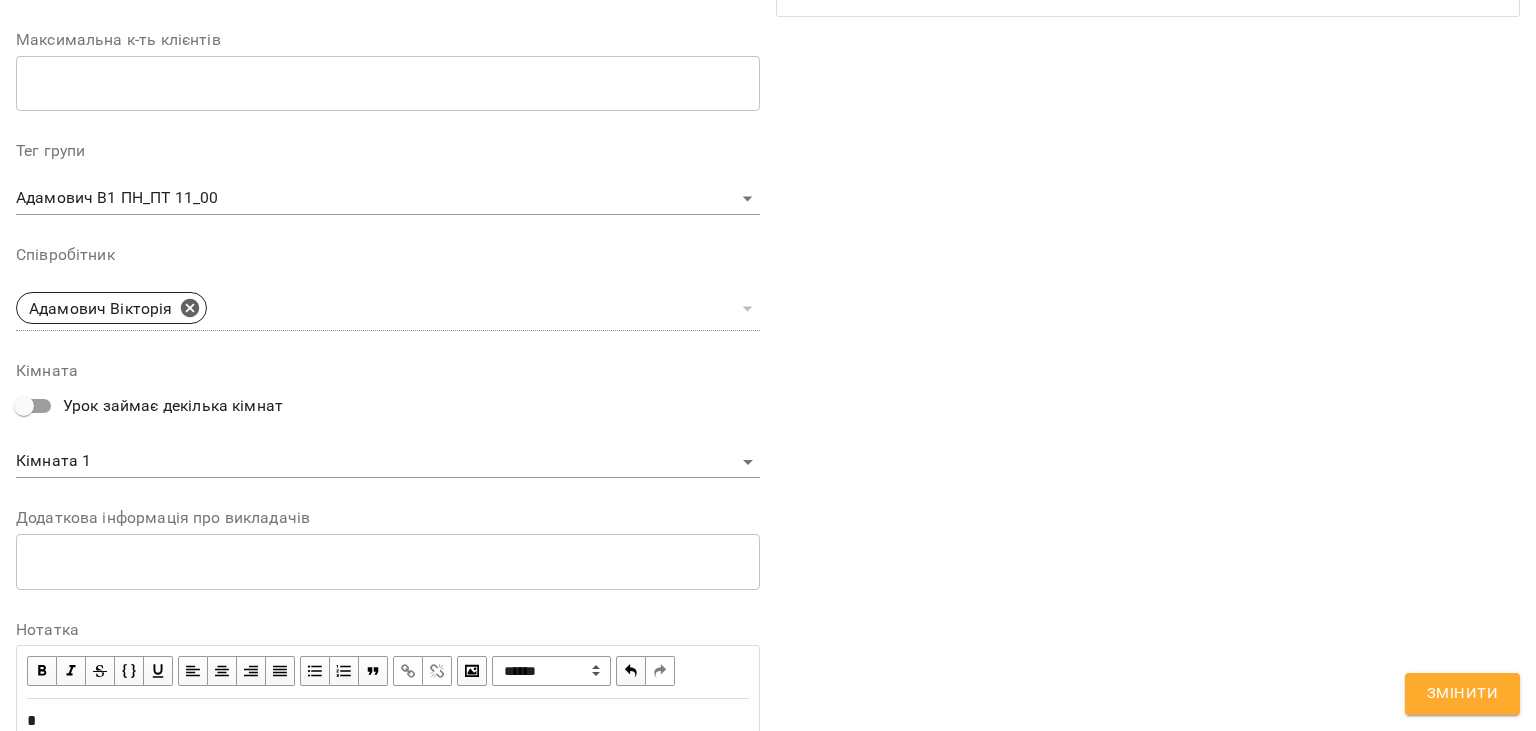 scroll, scrollTop: 681, scrollLeft: 0, axis: vertical 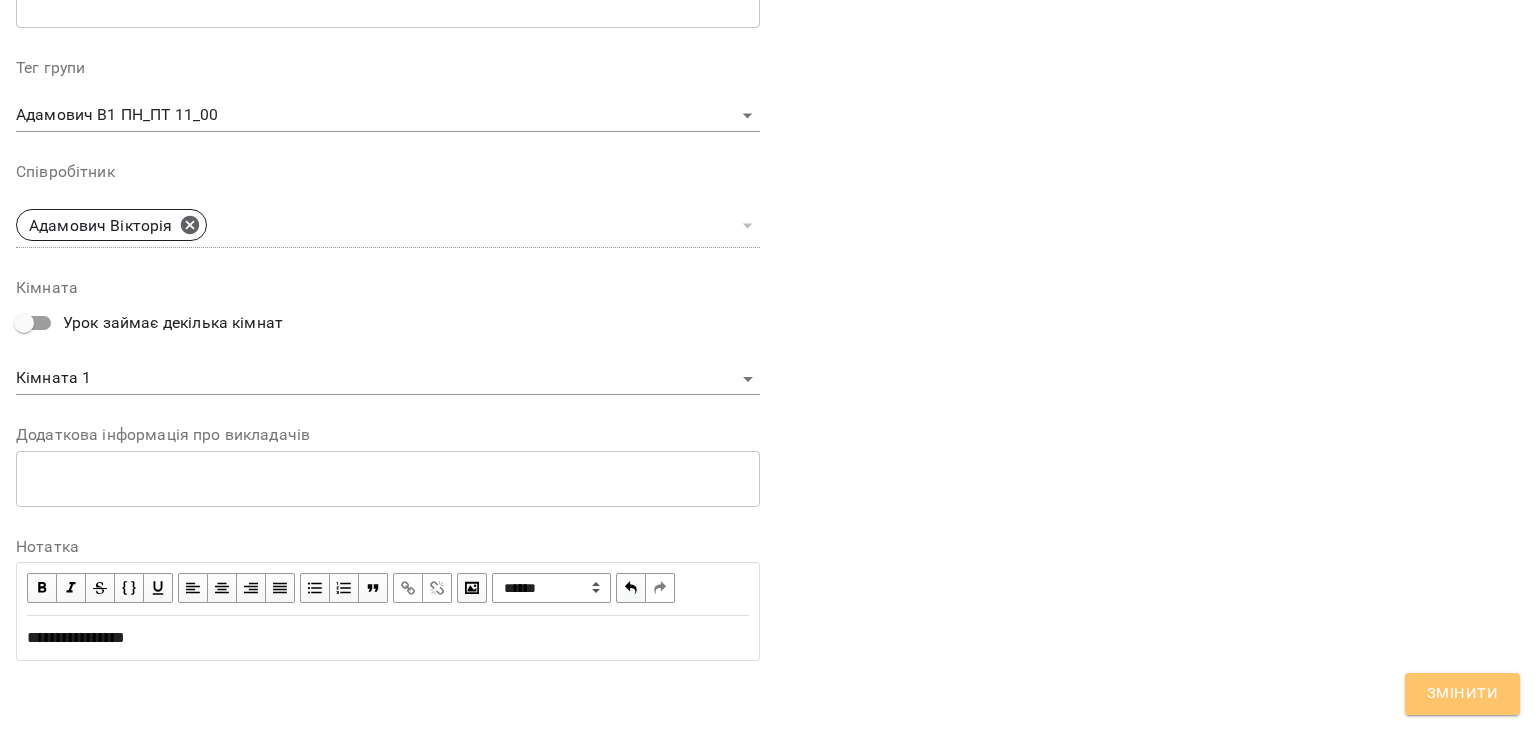 click on "Змінити" at bounding box center (1462, 694) 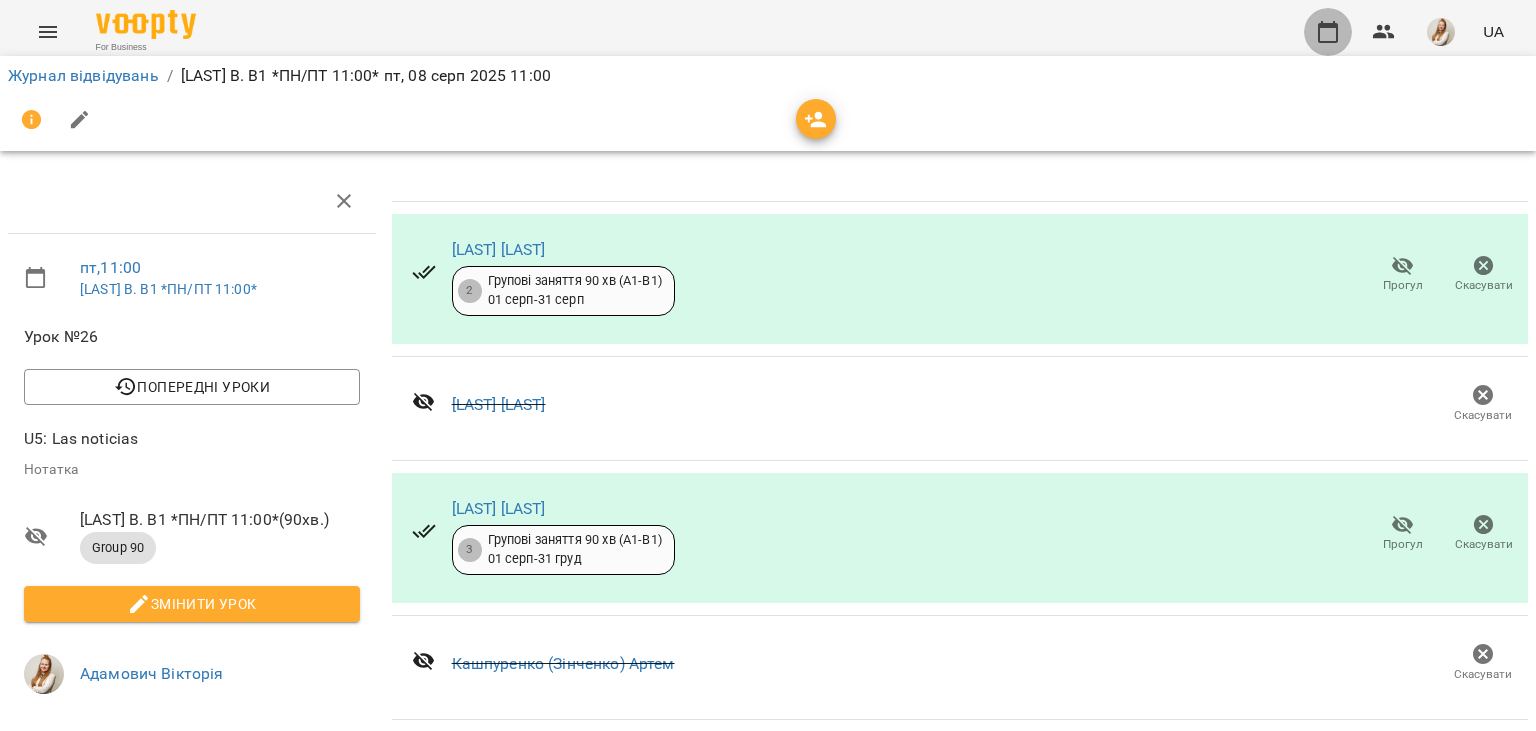 click 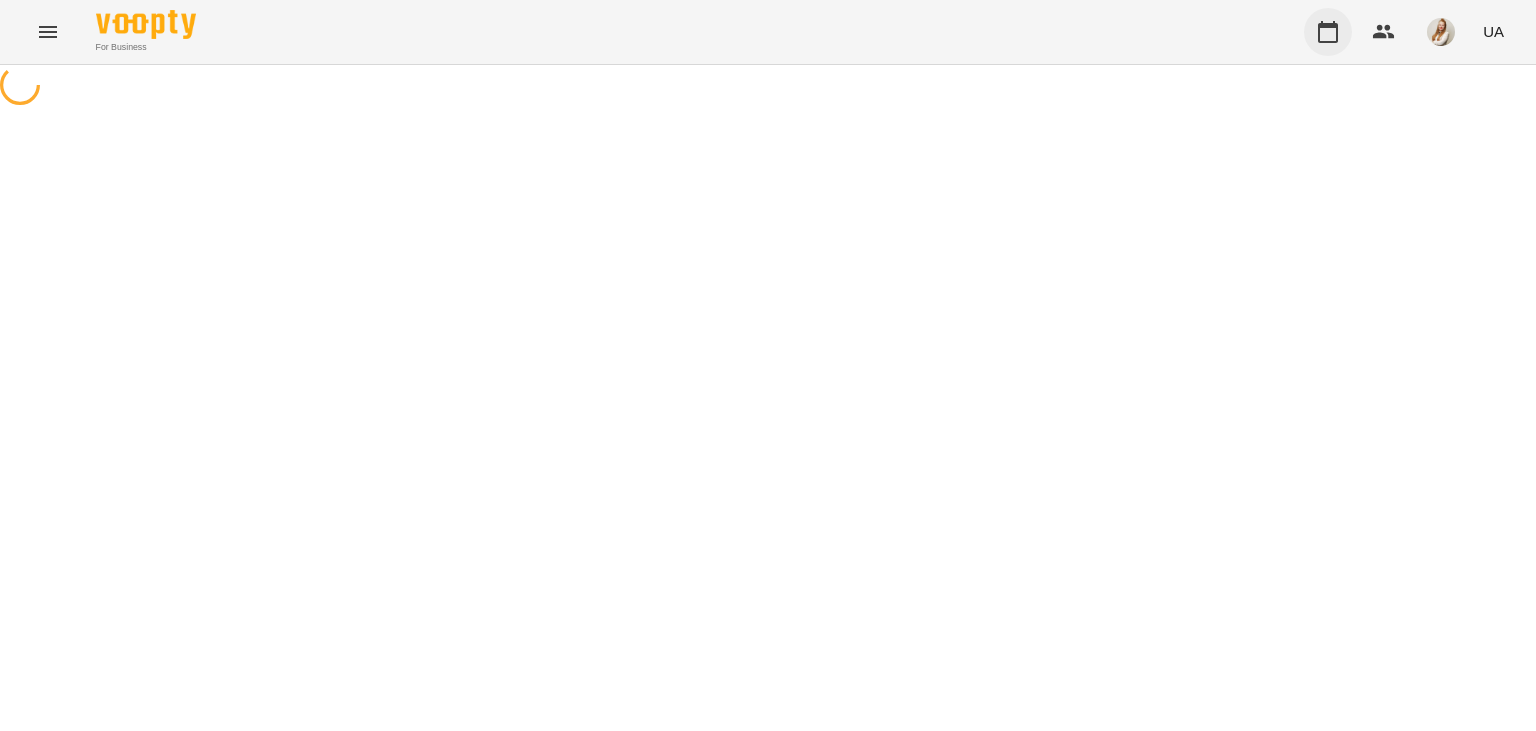 scroll, scrollTop: 0, scrollLeft: 0, axis: both 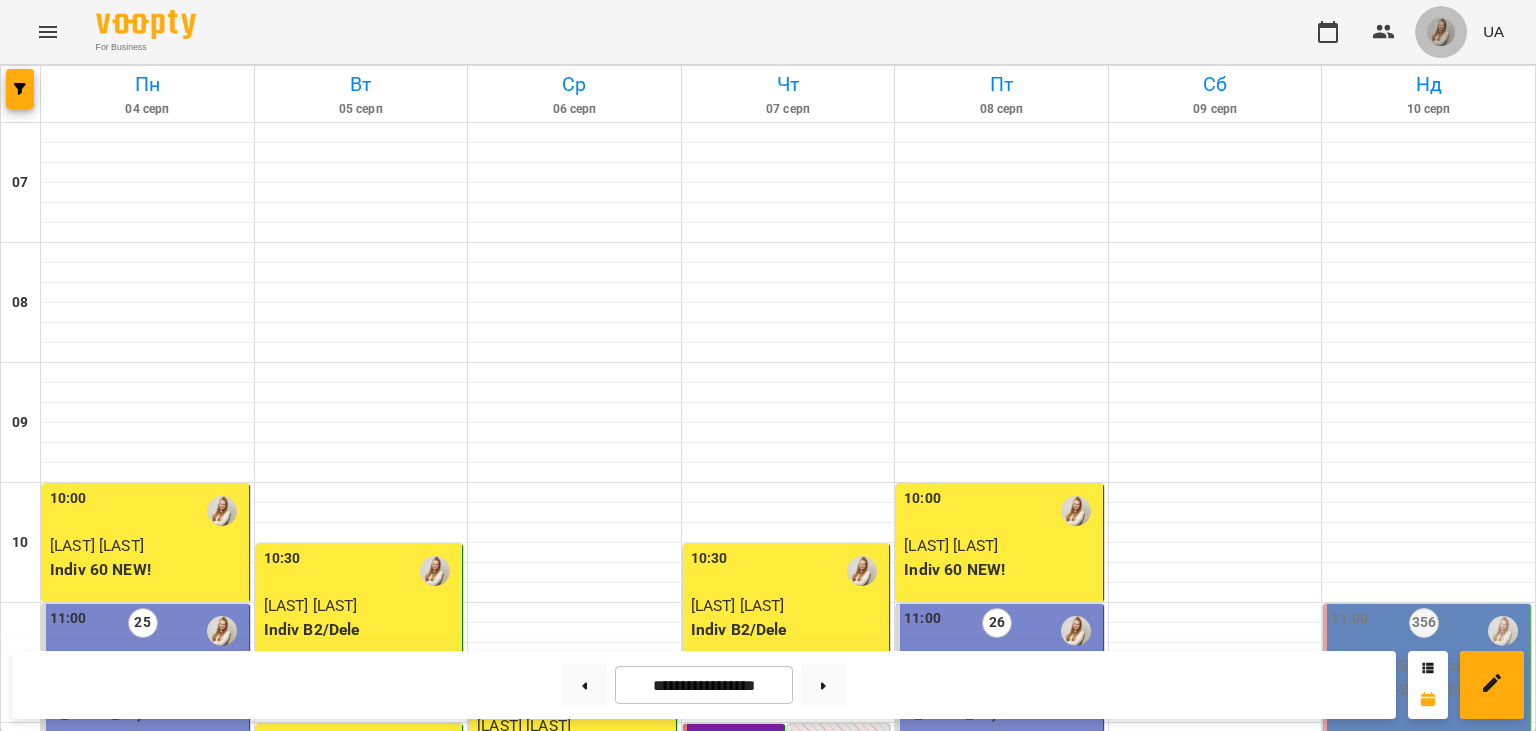 click at bounding box center (1441, 32) 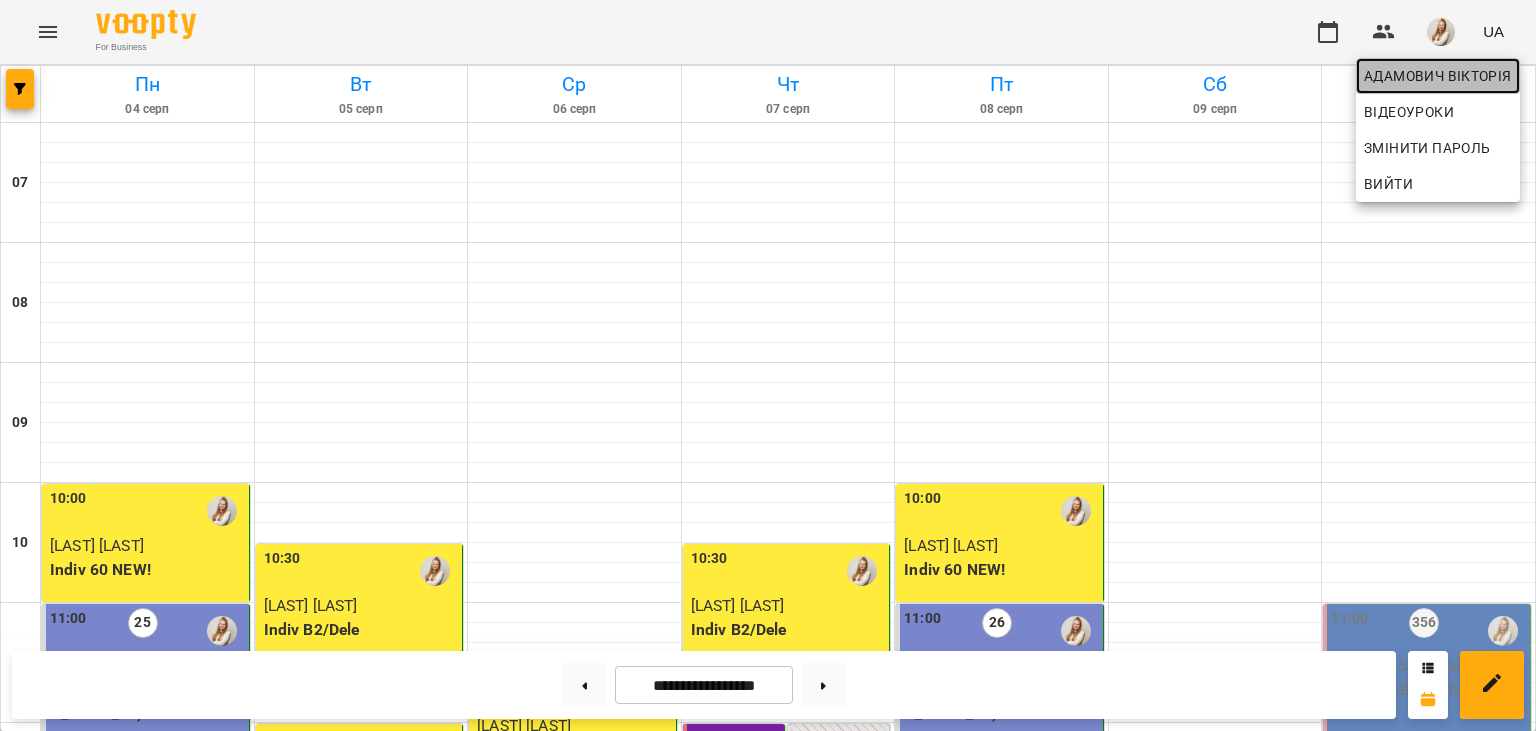 click on "Адамович Вікторія" at bounding box center (1438, 76) 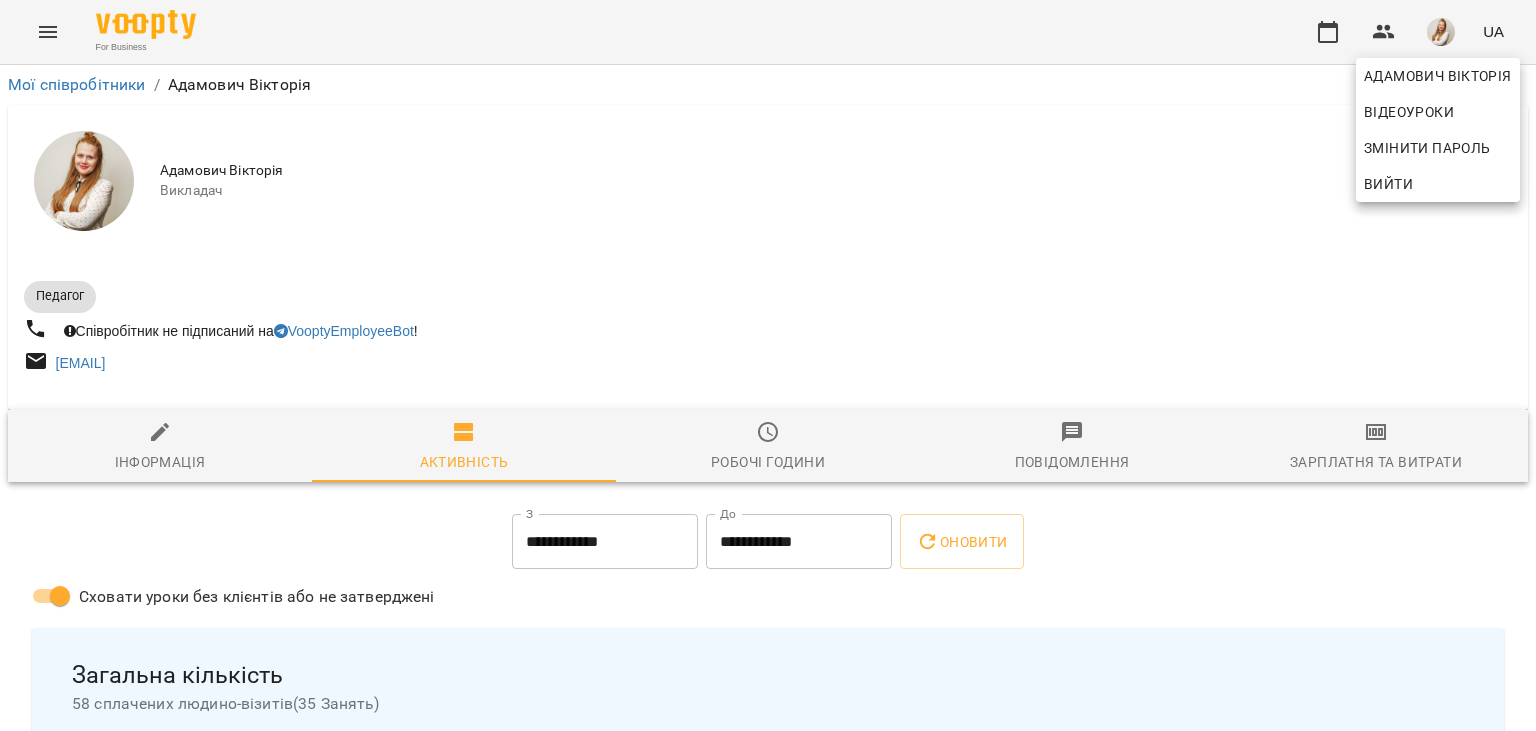 click at bounding box center (768, 365) 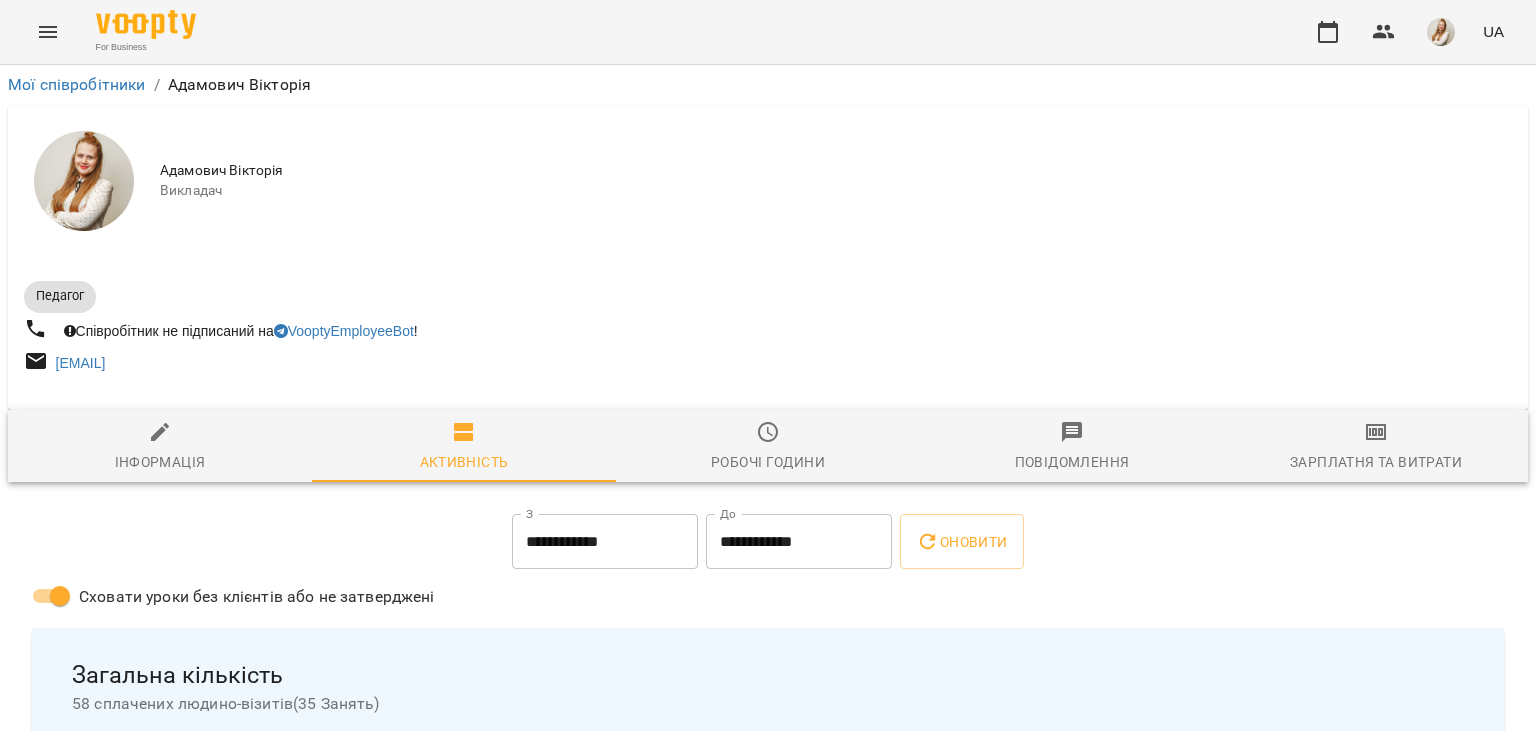 click on "Зарплатня та Витрати" at bounding box center [1376, 447] 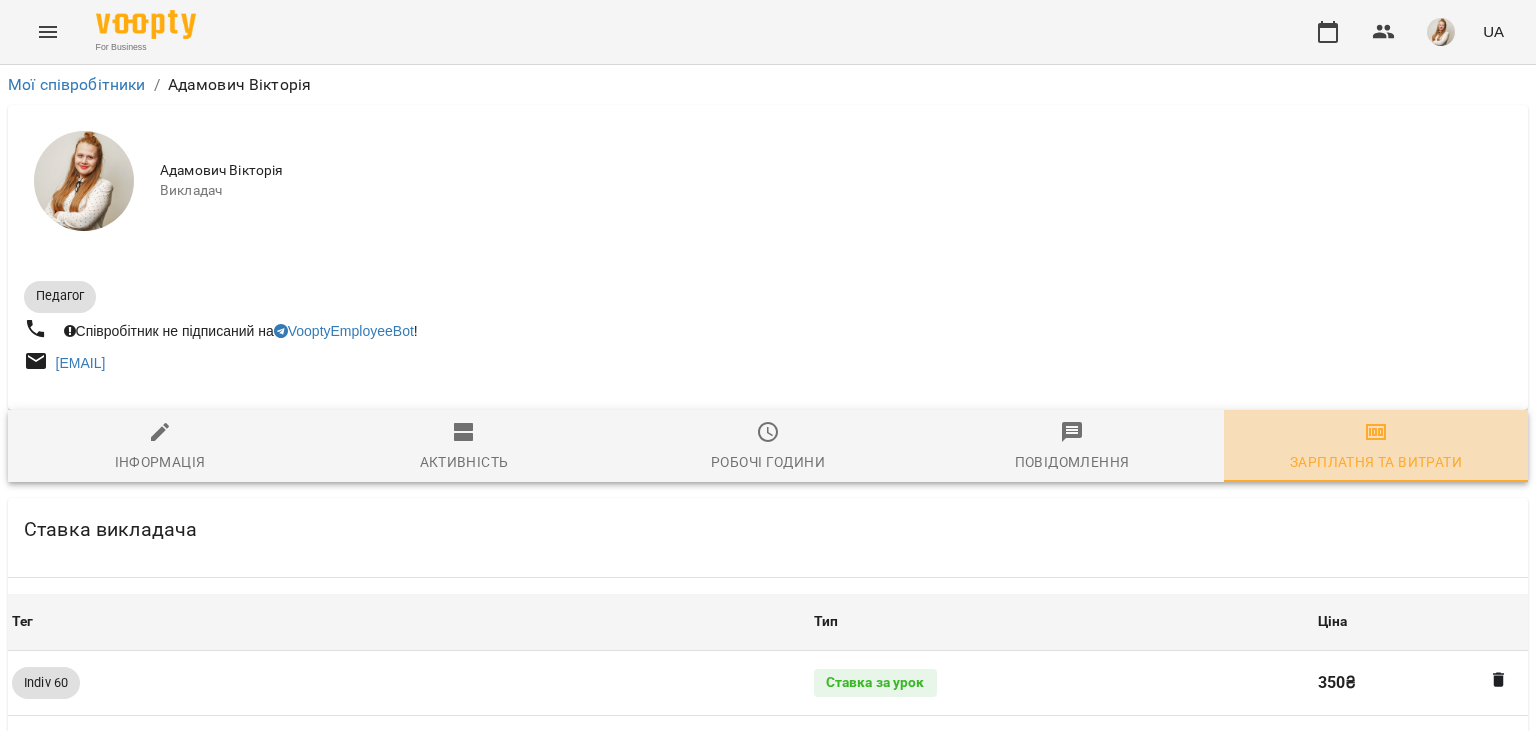 click on "Зарплатня та Витрати" at bounding box center [1376, 447] 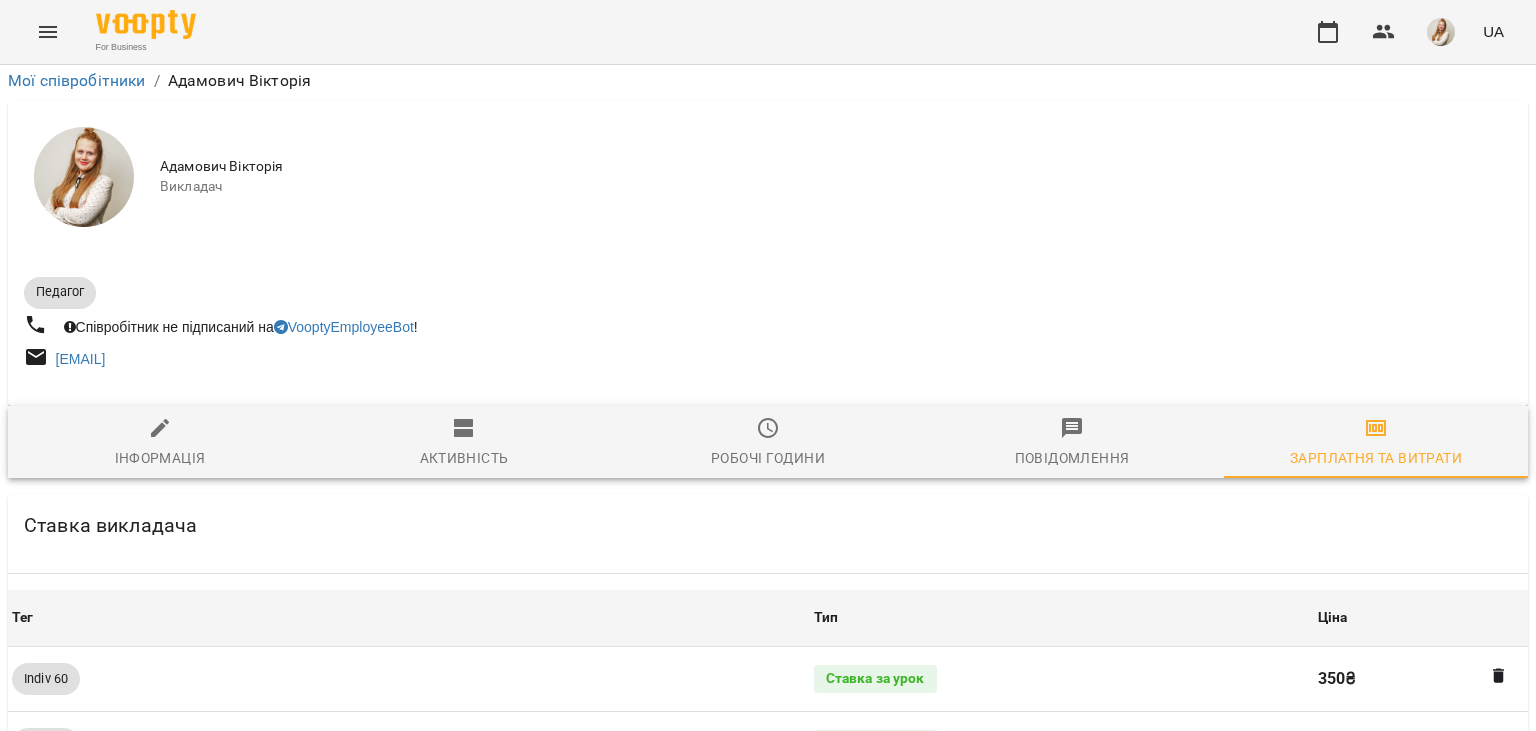 scroll, scrollTop: 2245, scrollLeft: 0, axis: vertical 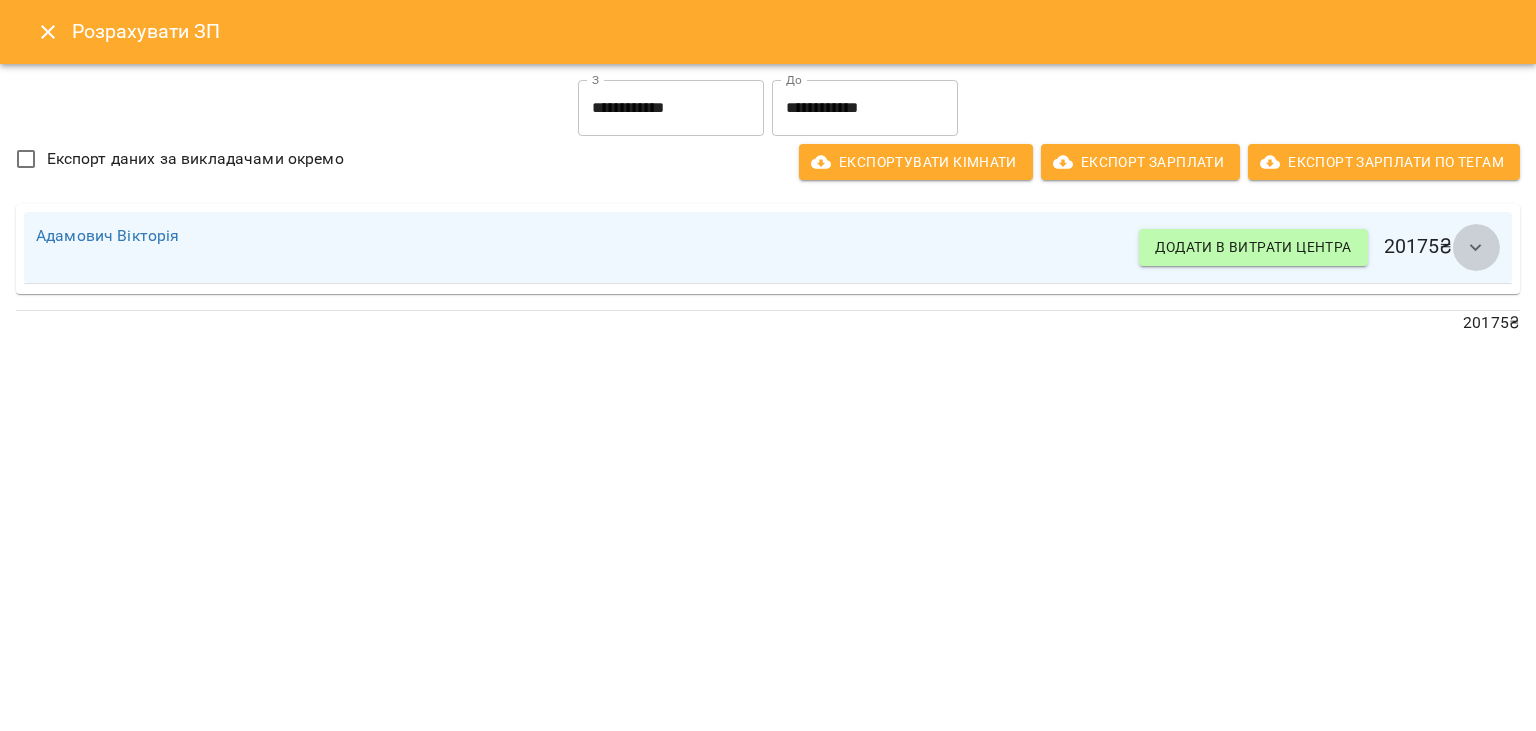 click 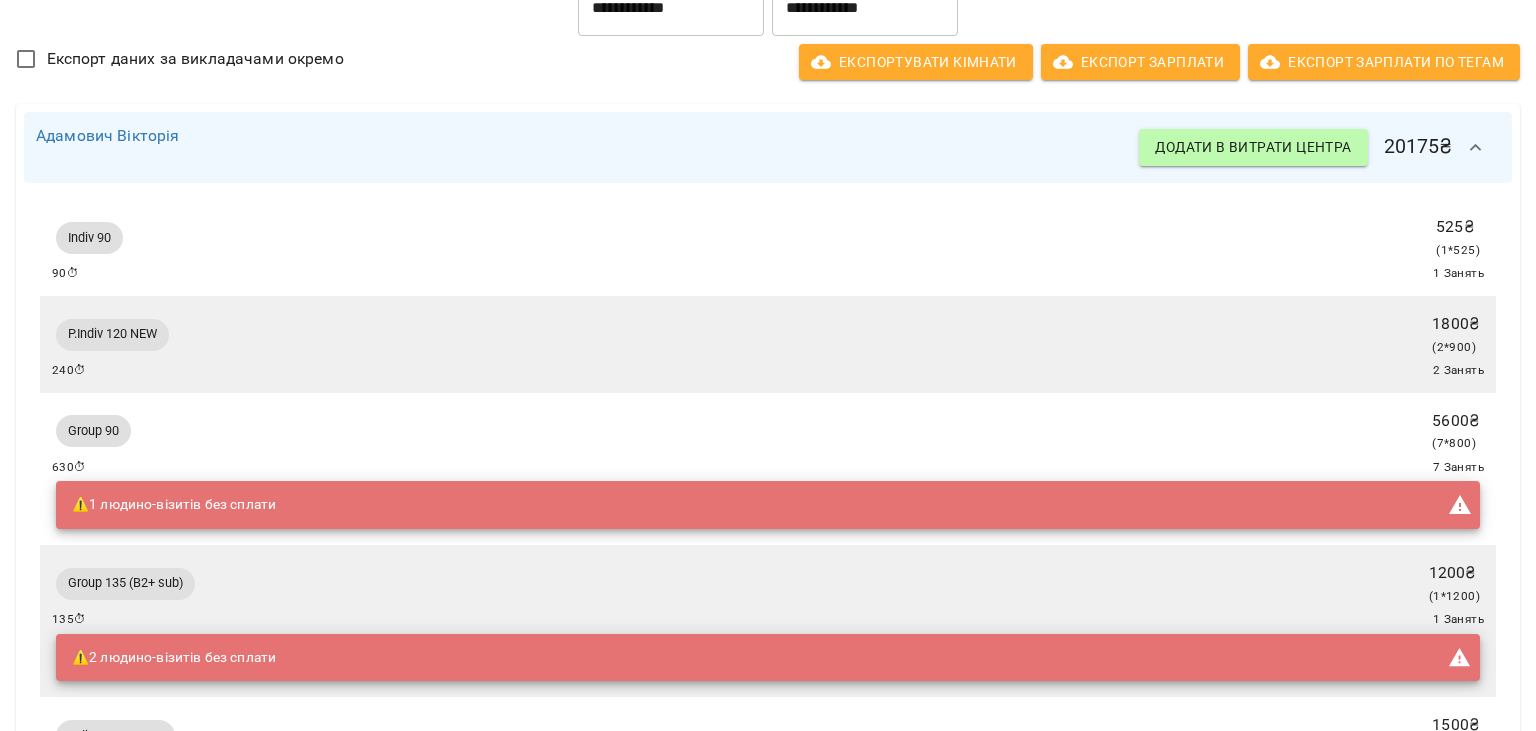 scroll, scrollTop: 0, scrollLeft: 0, axis: both 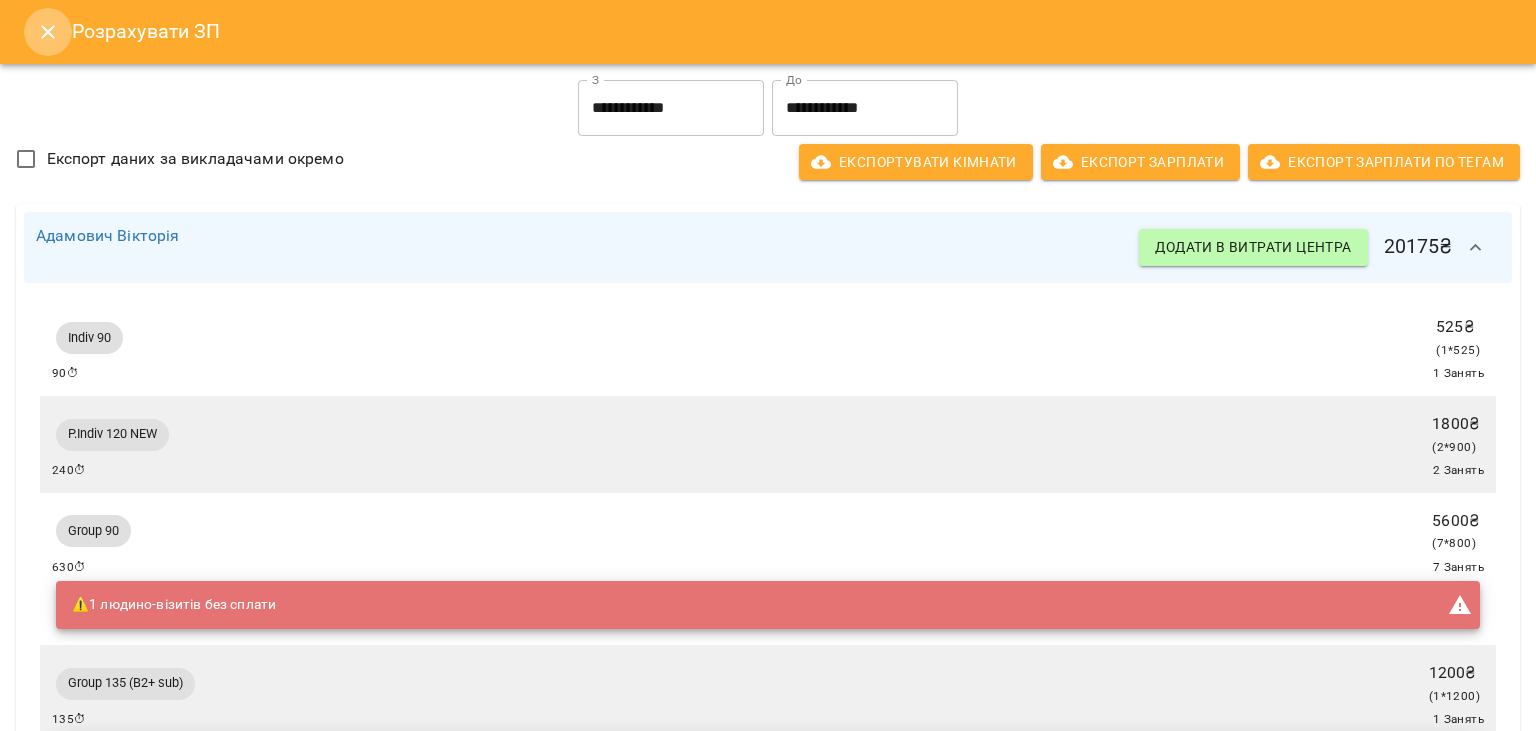 click 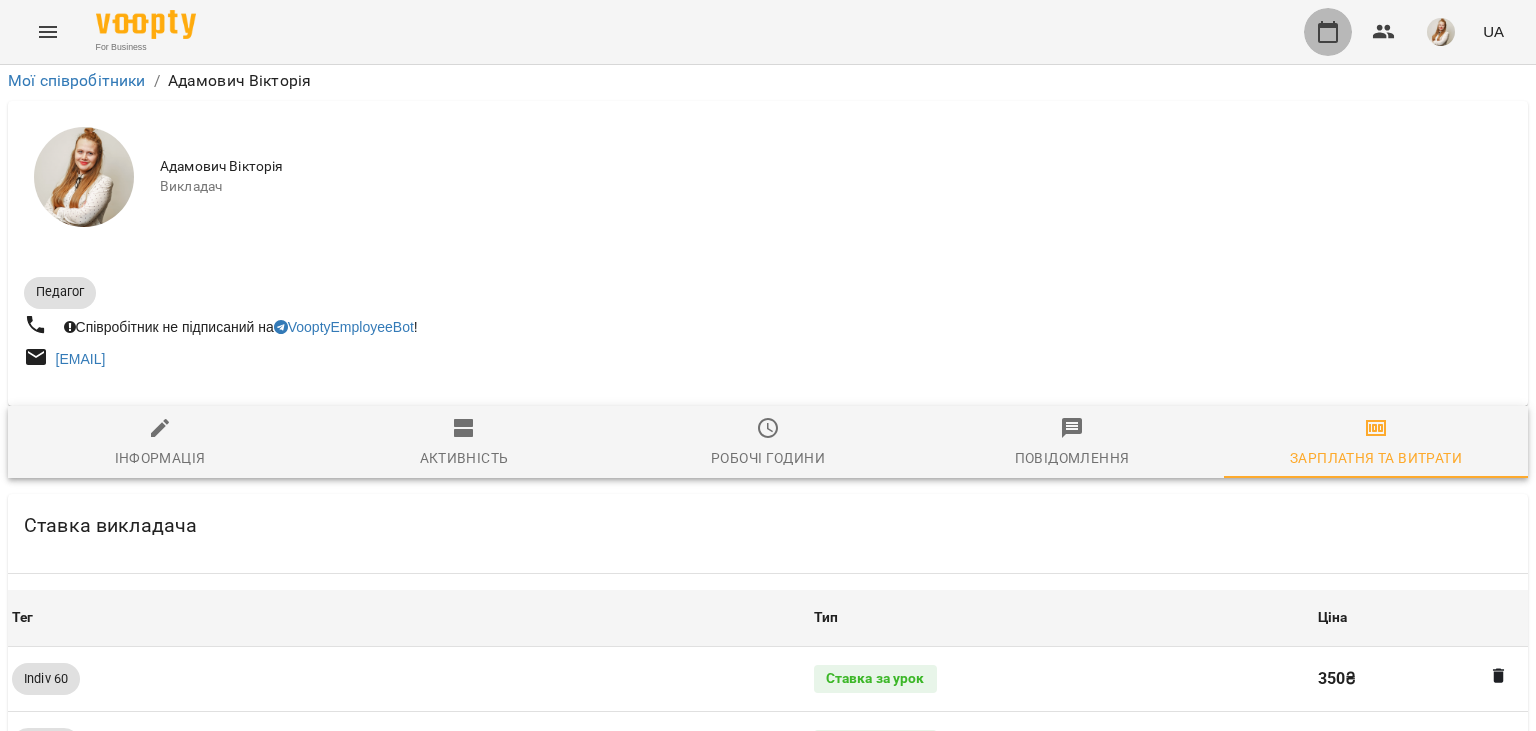 click at bounding box center [1328, 32] 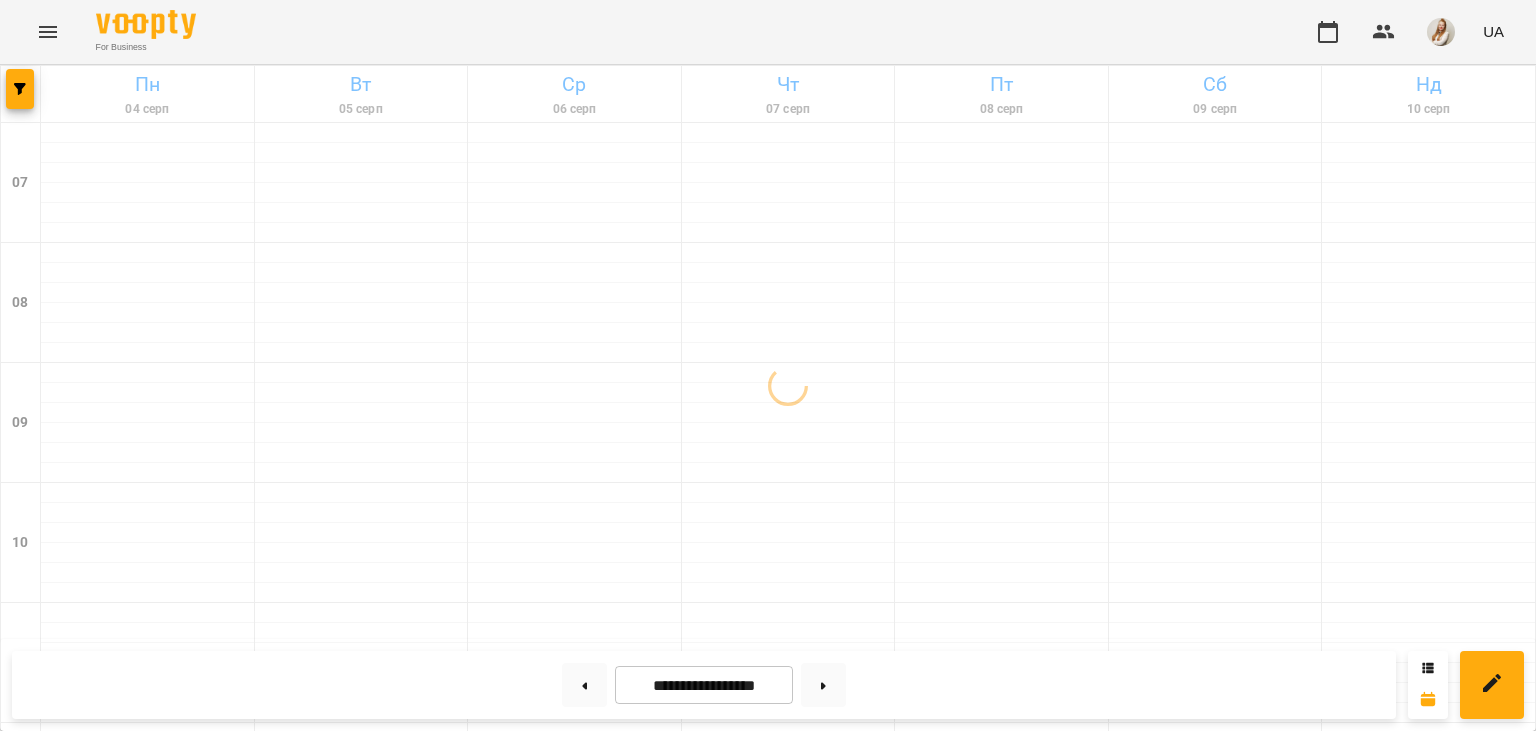 click on "For Business UA" at bounding box center [768, 32] 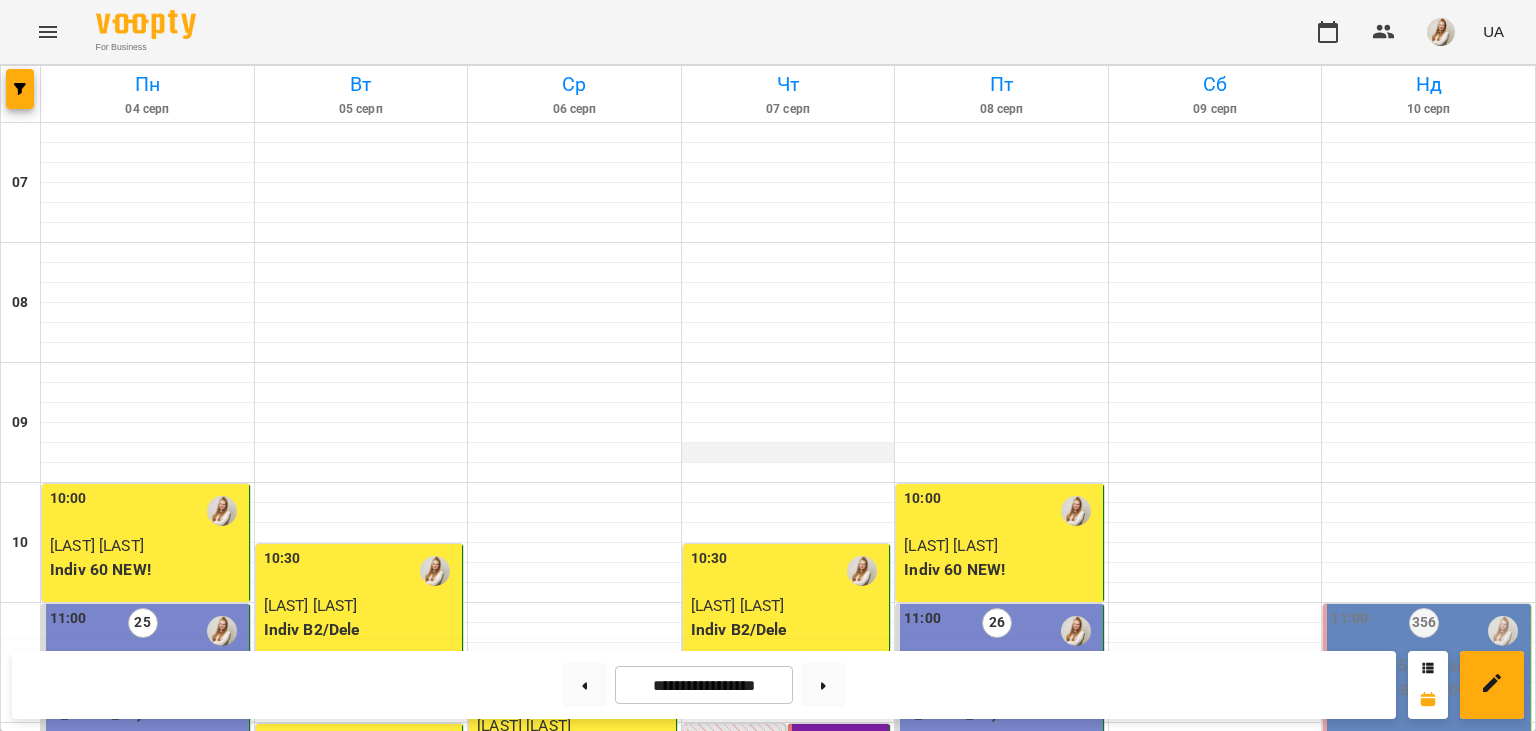 scroll, scrollTop: 428, scrollLeft: 0, axis: vertical 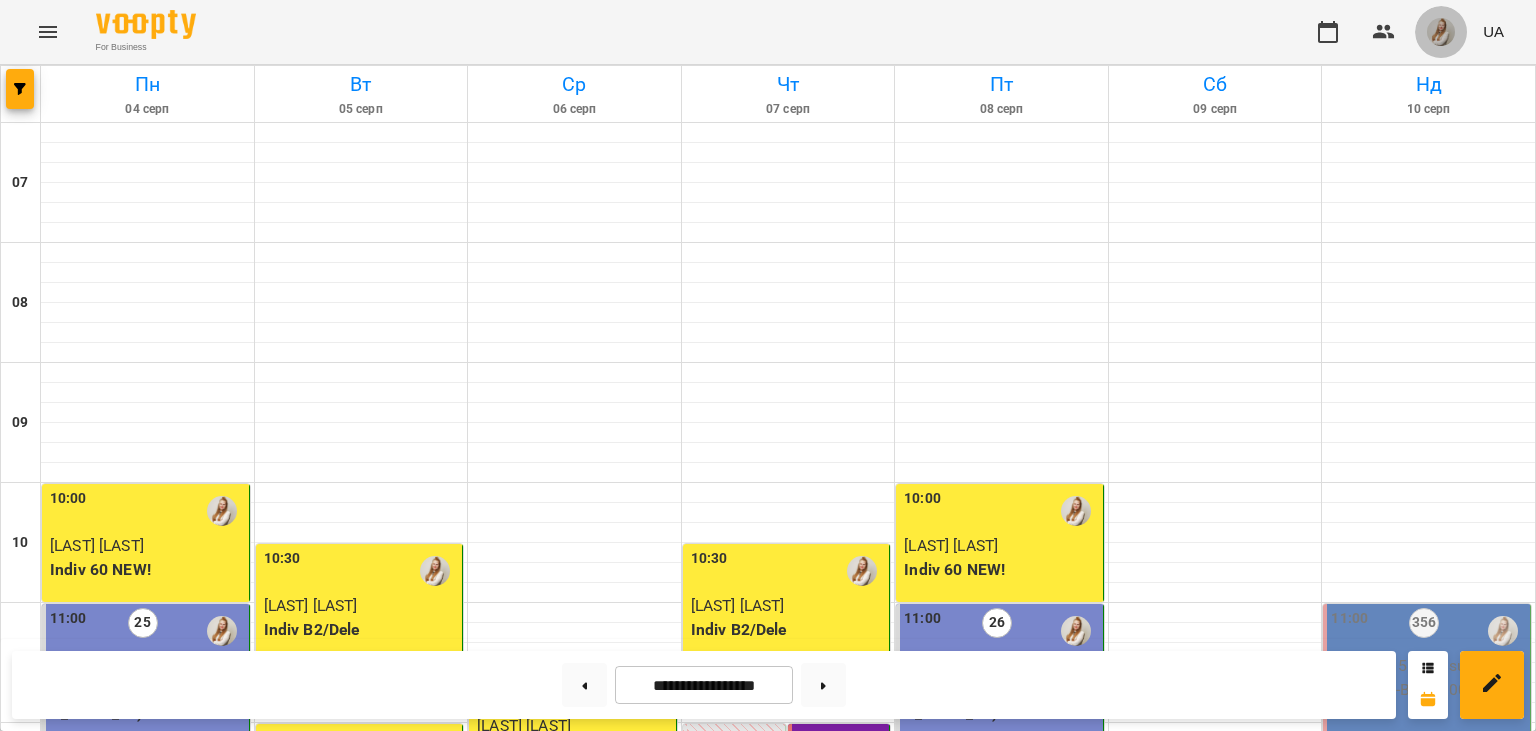 click at bounding box center (1441, 32) 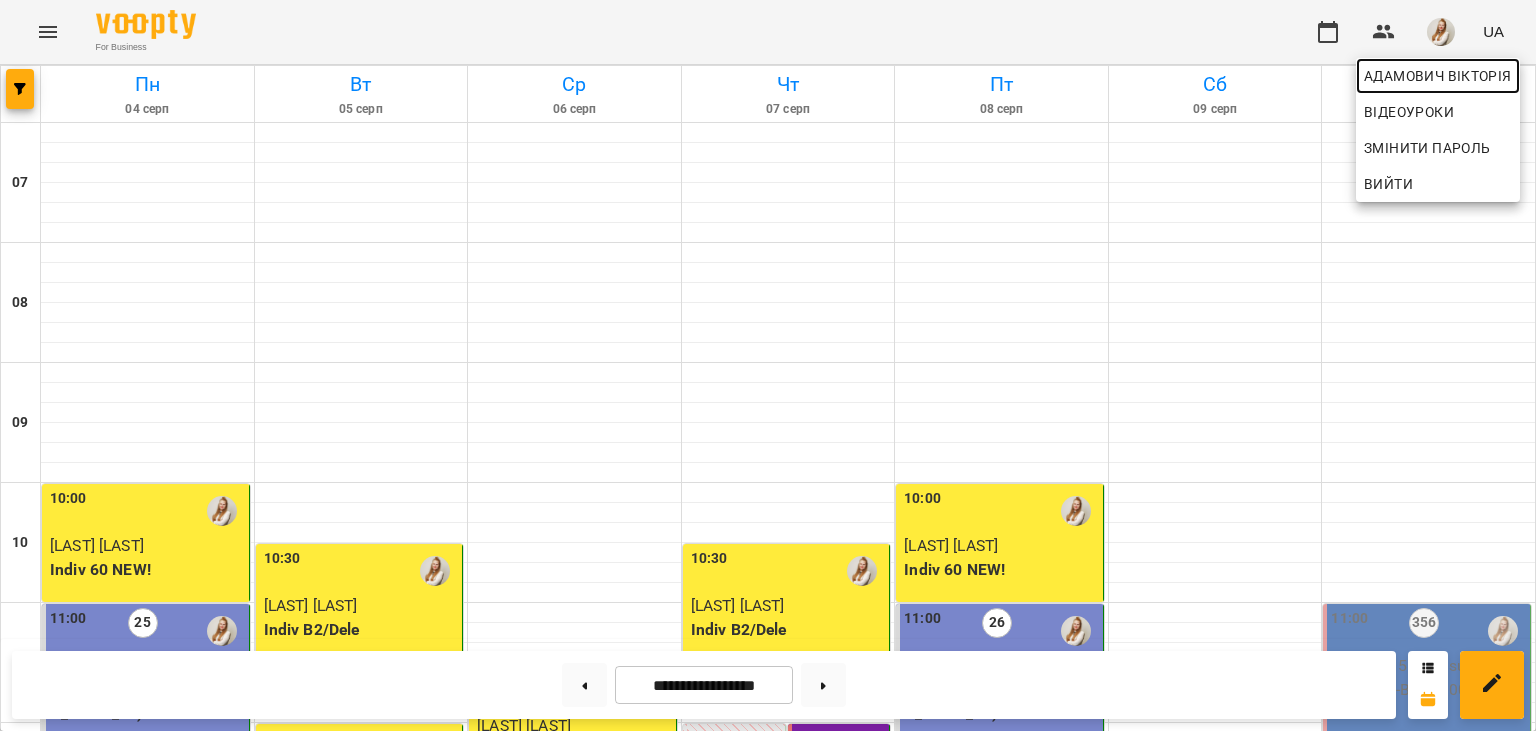 click on "Адамович Вікторія" at bounding box center (1438, 76) 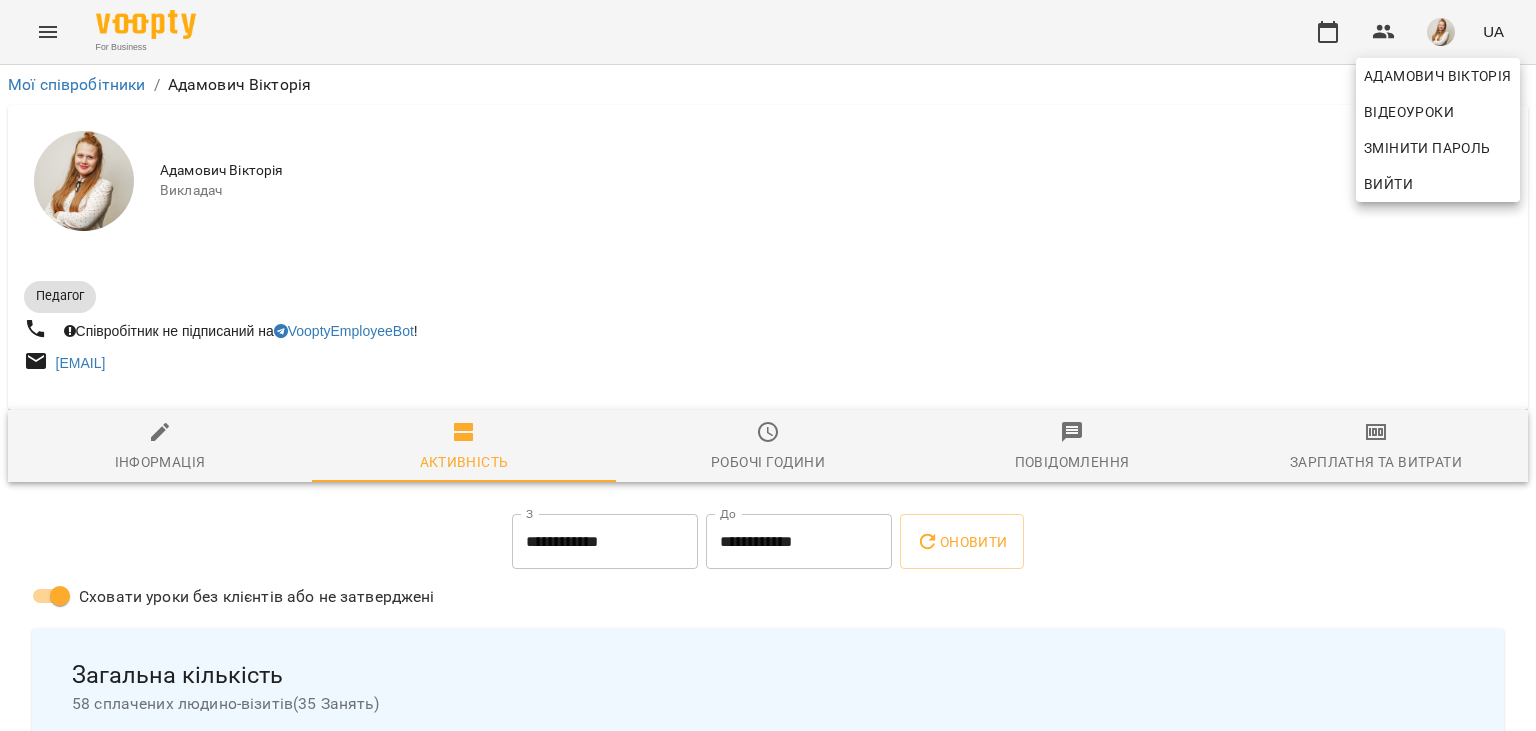 click at bounding box center [768, 365] 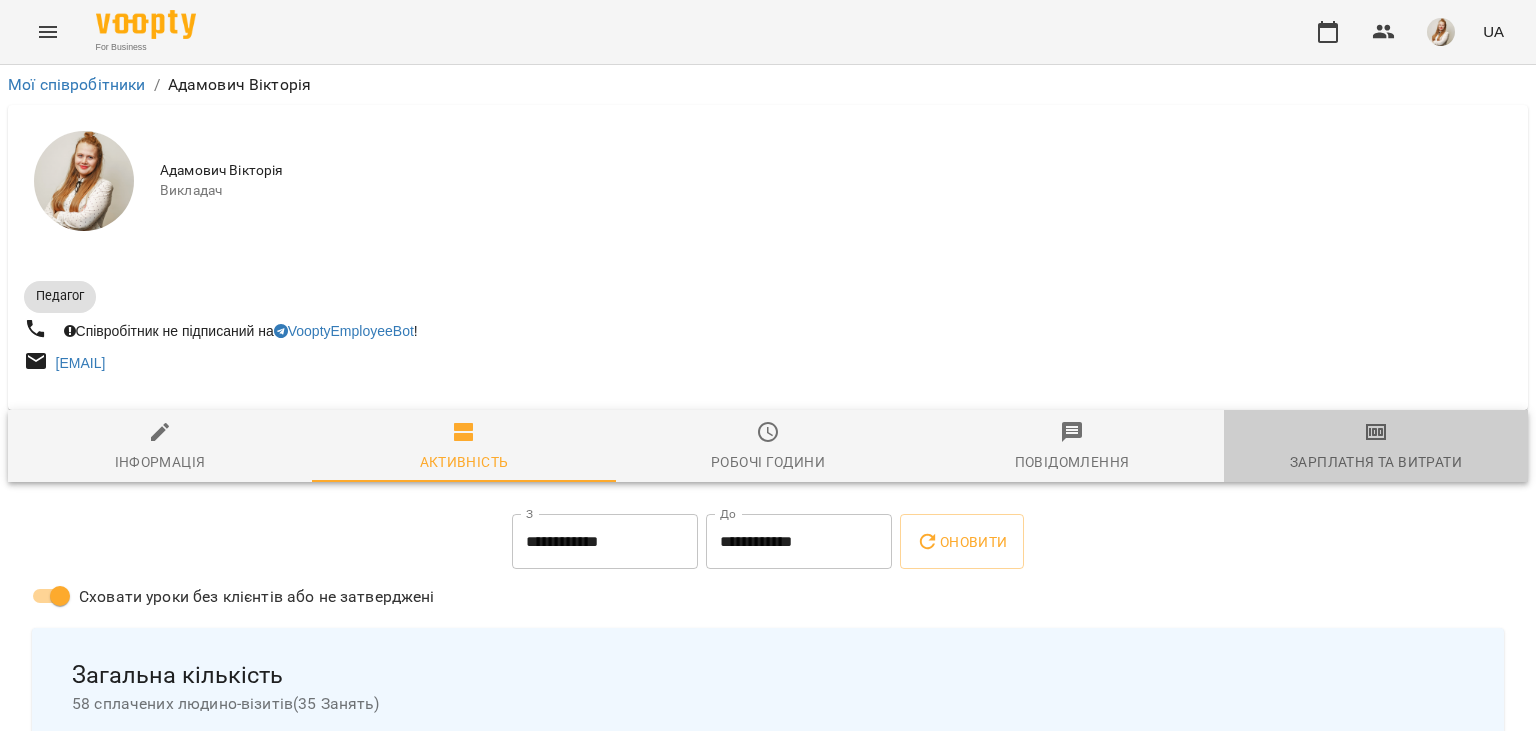 click on "Зарплатня та Витрати" at bounding box center [1376, 462] 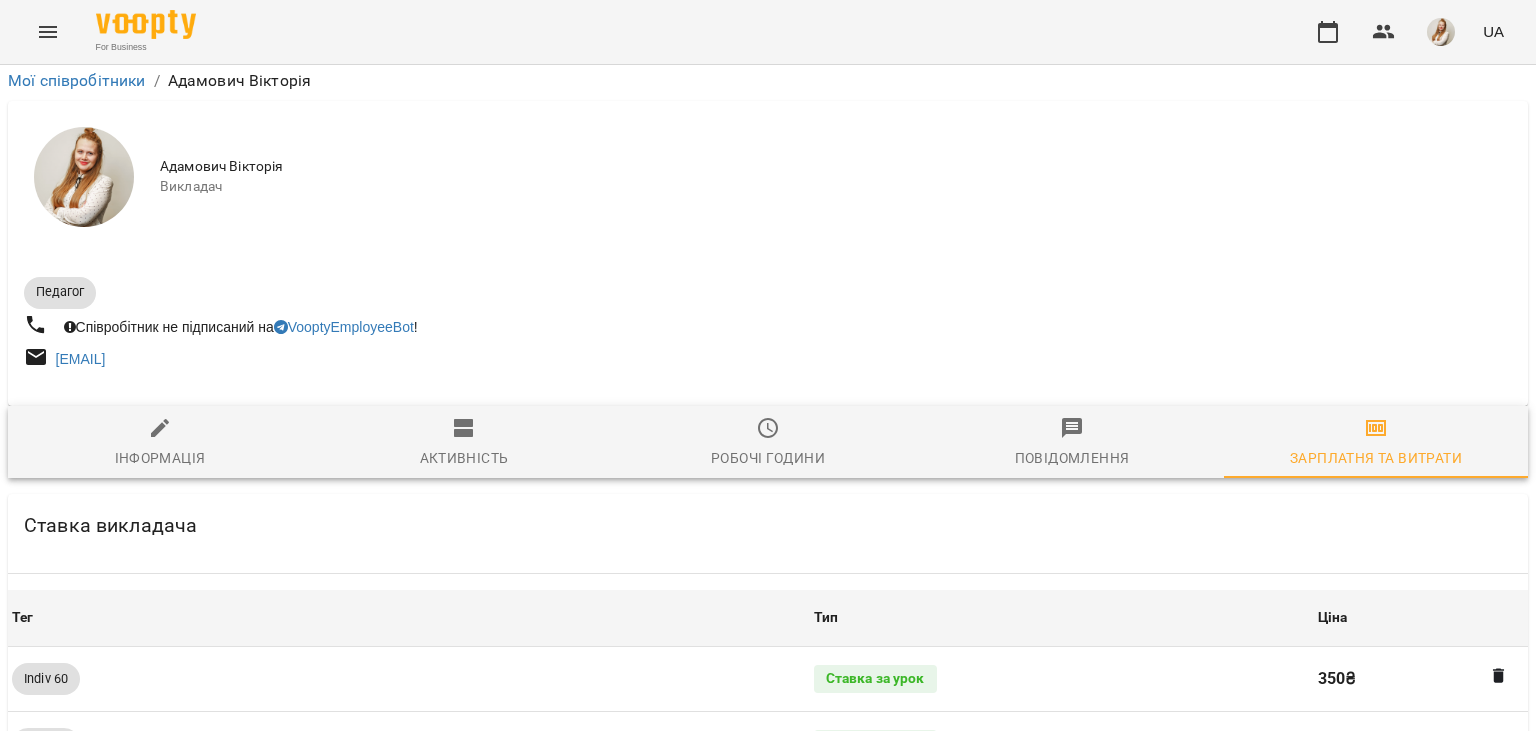 scroll, scrollTop: 2245, scrollLeft: 0, axis: vertical 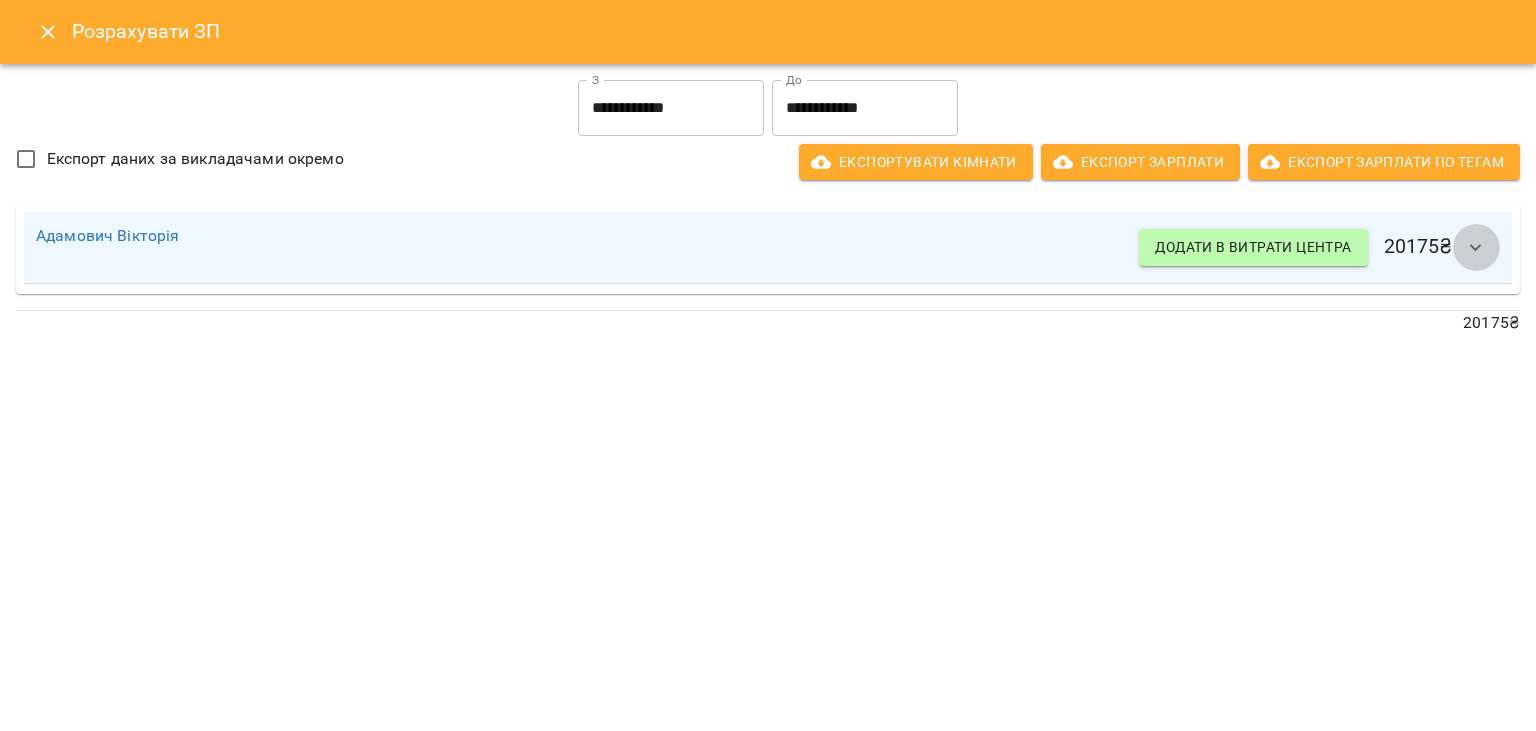 click at bounding box center [1476, 248] 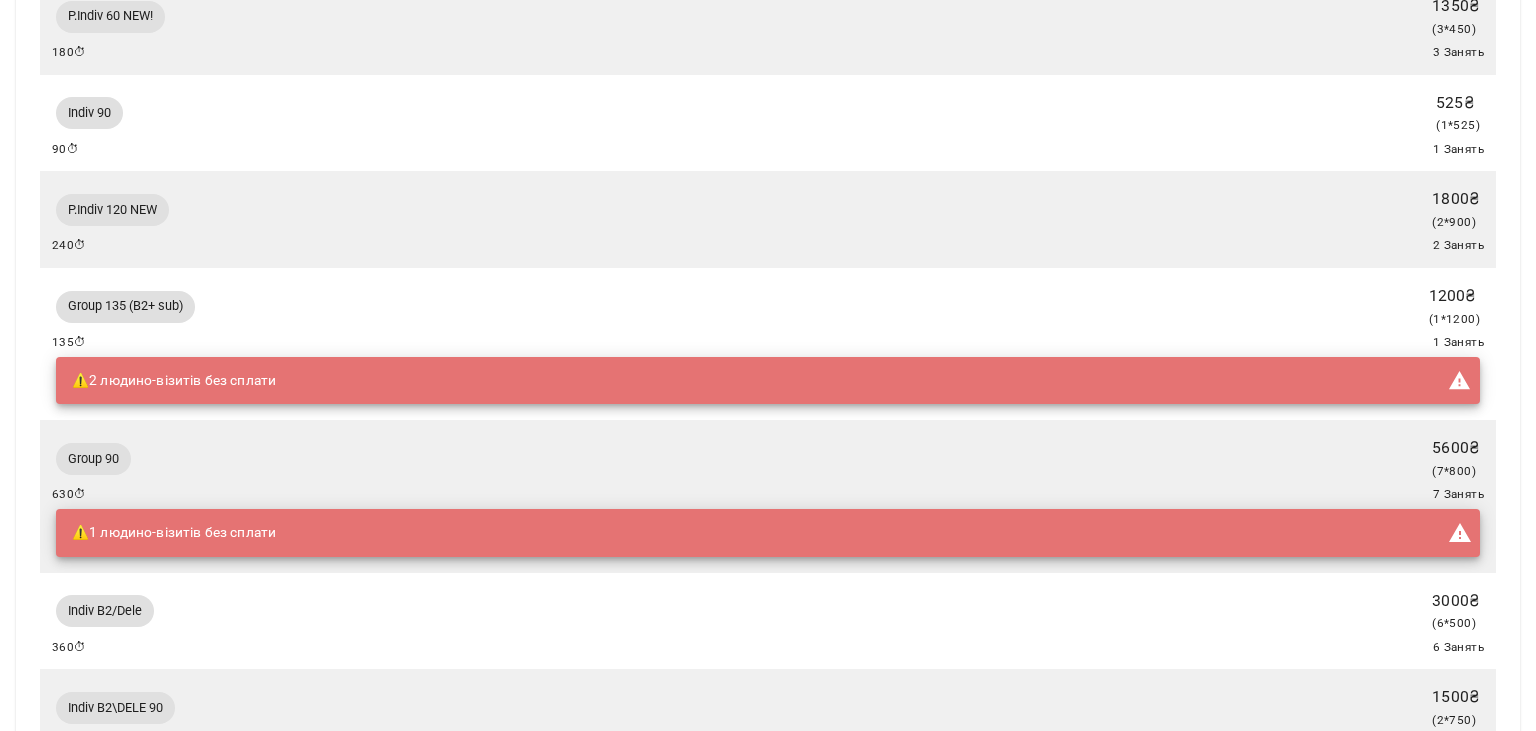 scroll, scrollTop: 0, scrollLeft: 0, axis: both 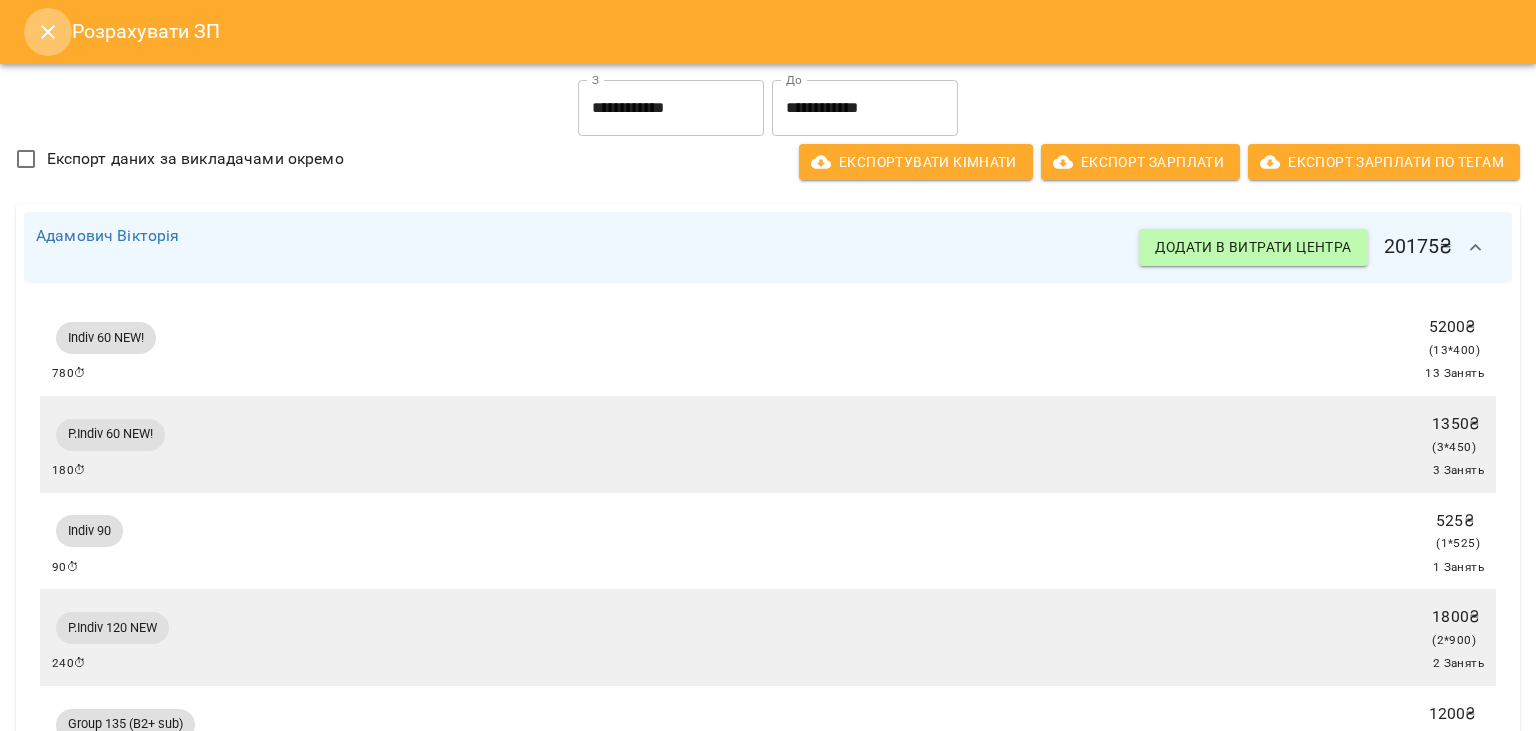 click at bounding box center (48, 32) 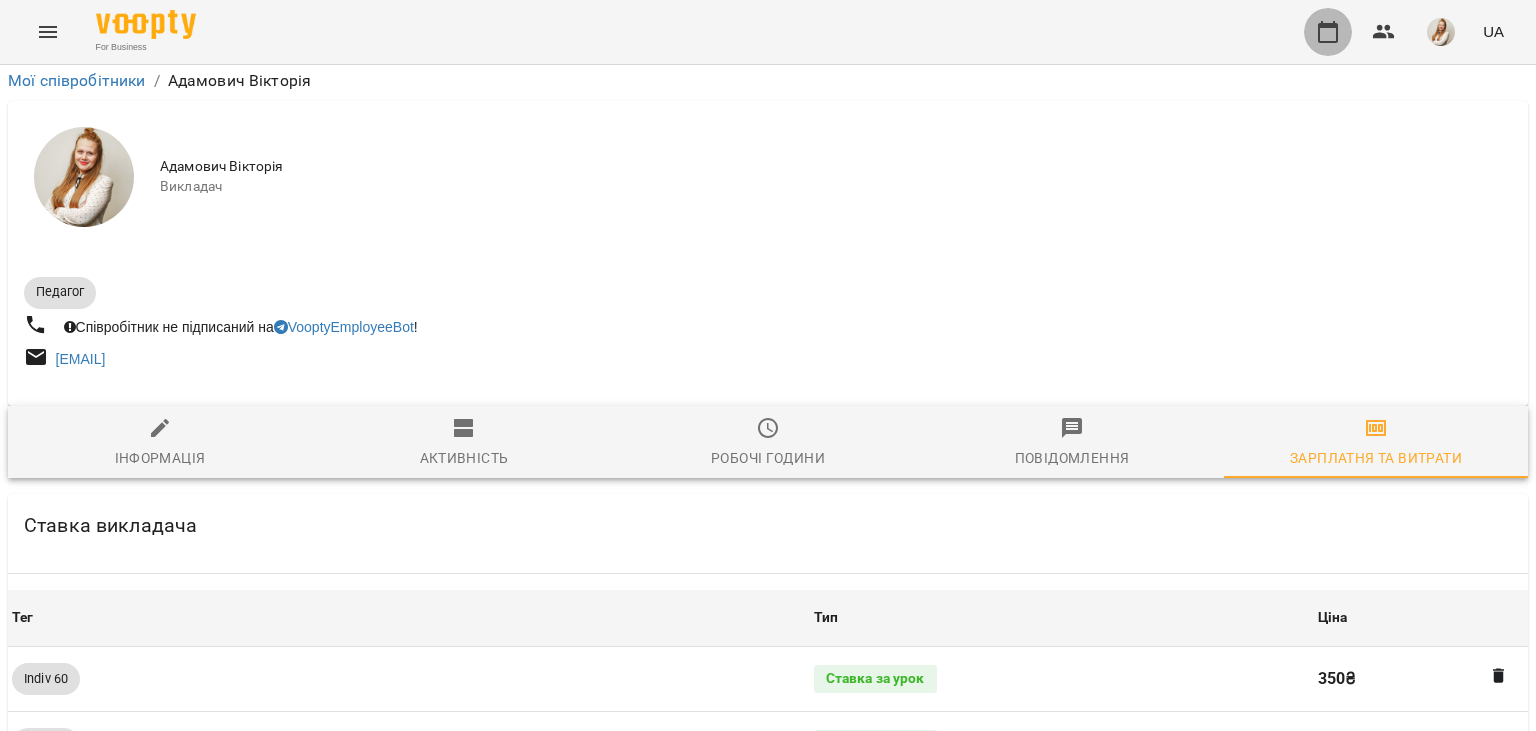 click at bounding box center (1328, 32) 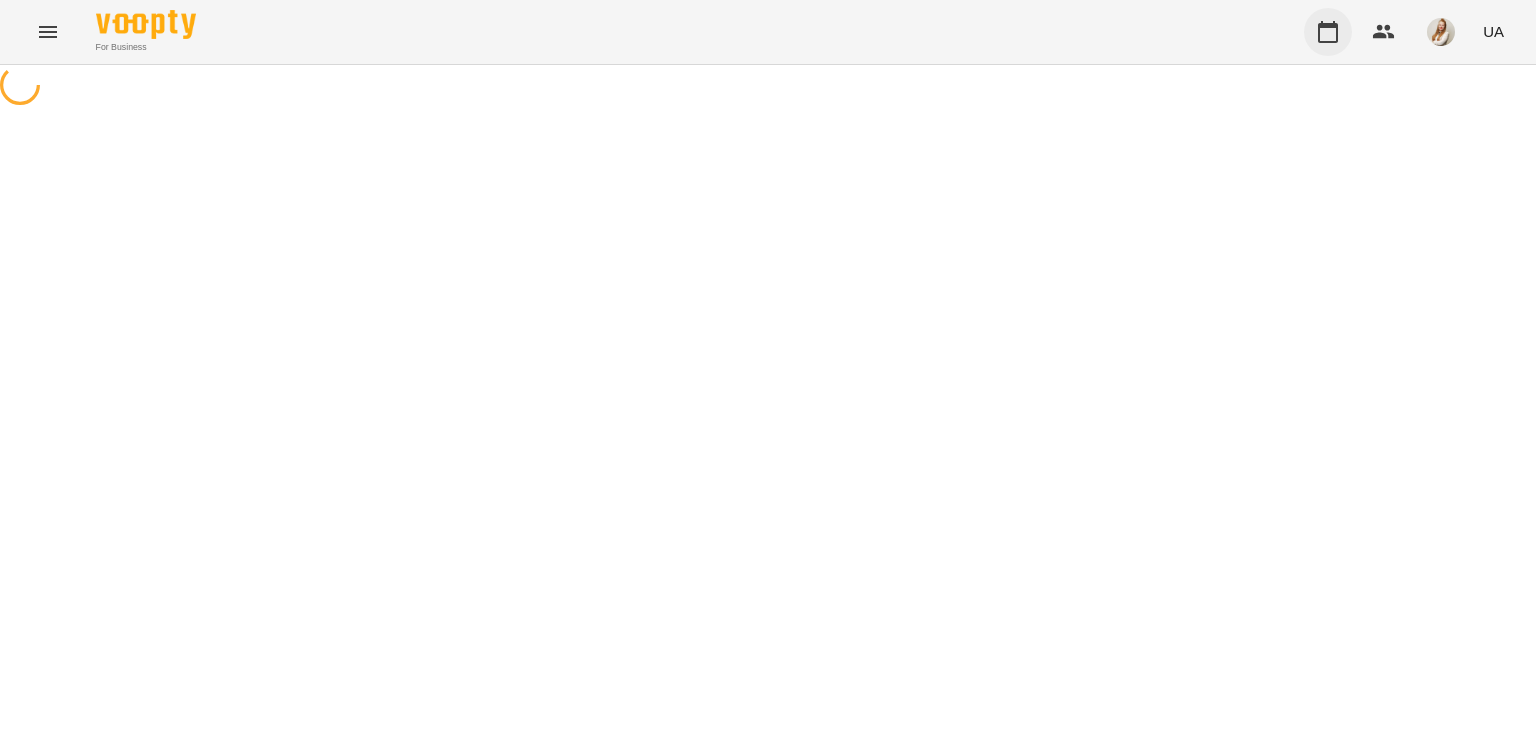 scroll, scrollTop: 0, scrollLeft: 0, axis: both 